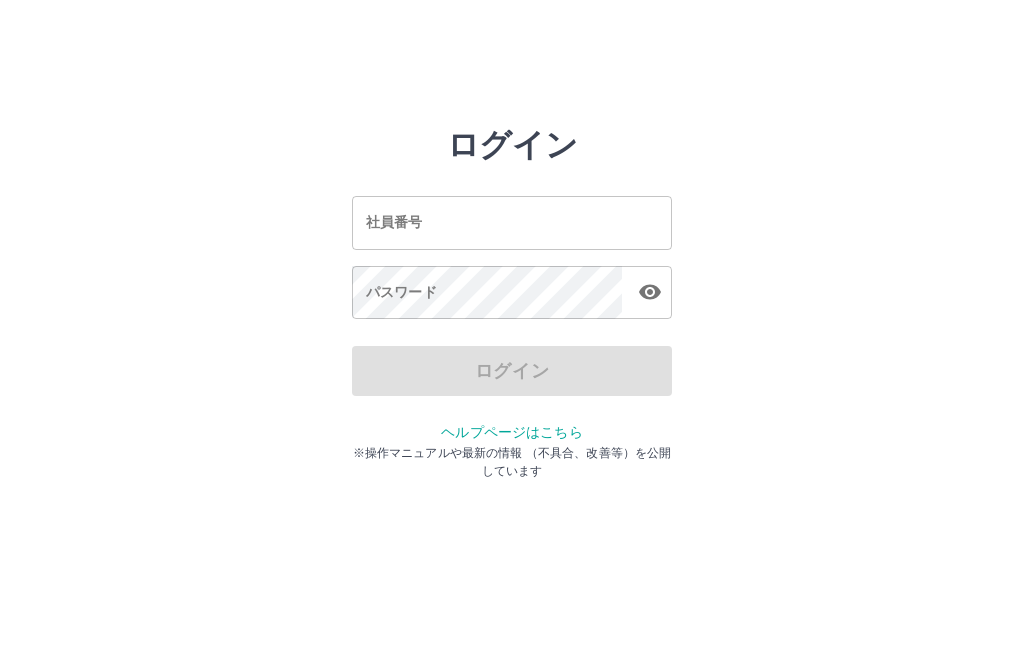 scroll, scrollTop: 0, scrollLeft: 0, axis: both 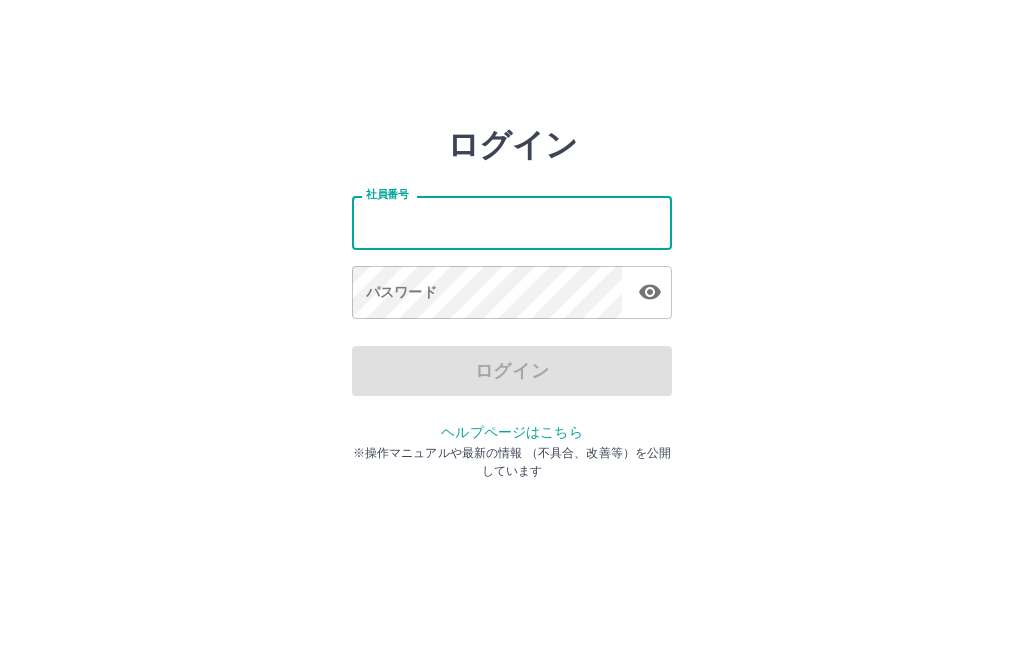 click on "ログイン 社員番号 社員番号 パスワード パスワード ログイン ヘルプページはこちら ※操作マニュアルや最新の情報 （不具合、改善等）を公開しています" at bounding box center (512, 286) 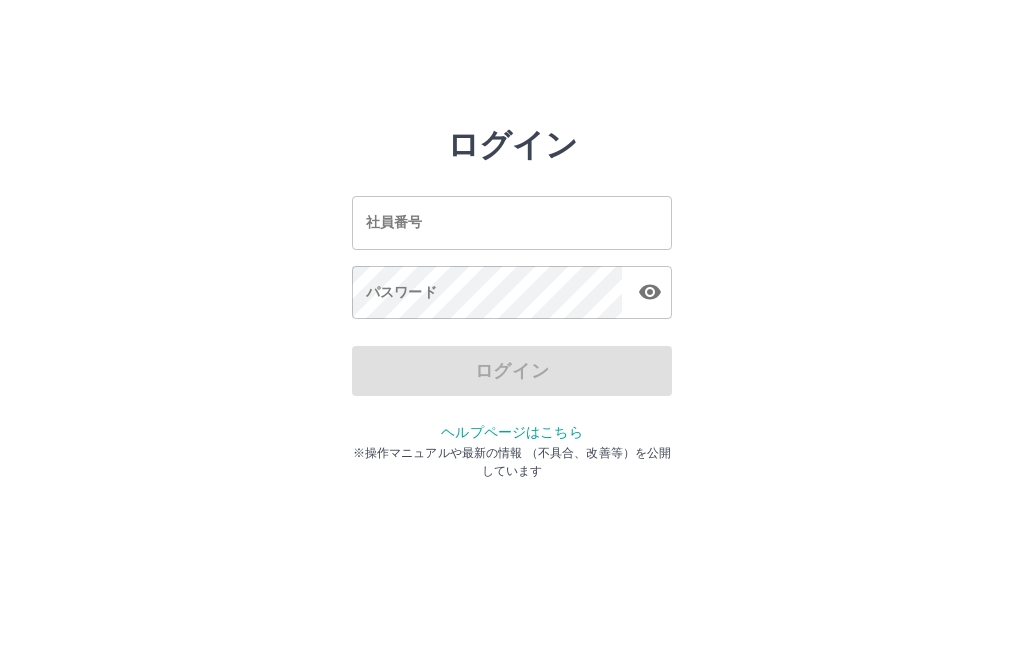 click on "社員番号" at bounding box center (512, 222) 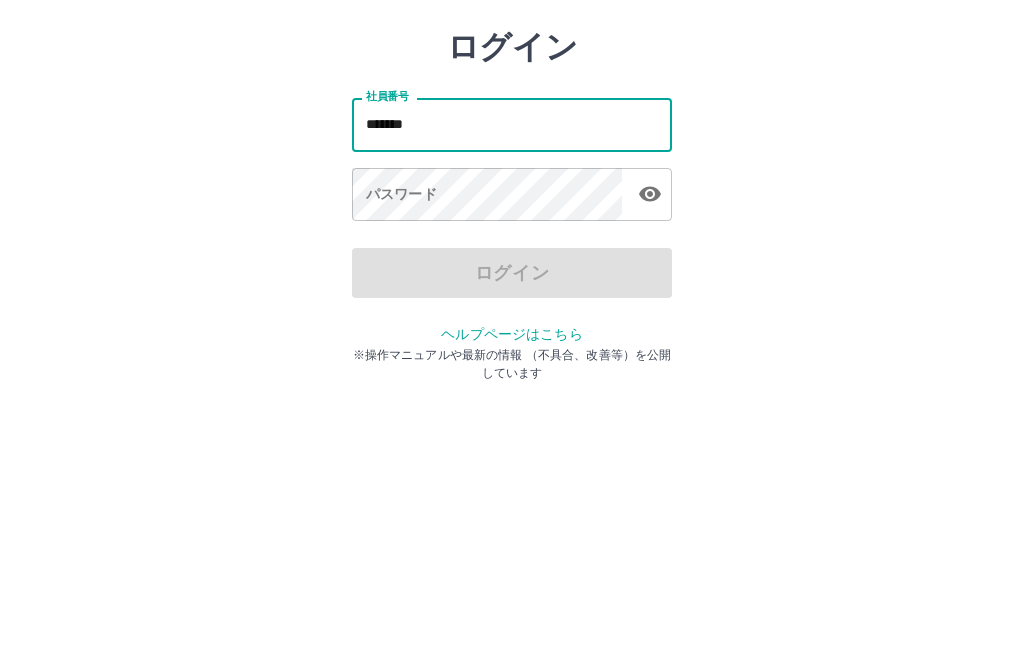 type on "*******" 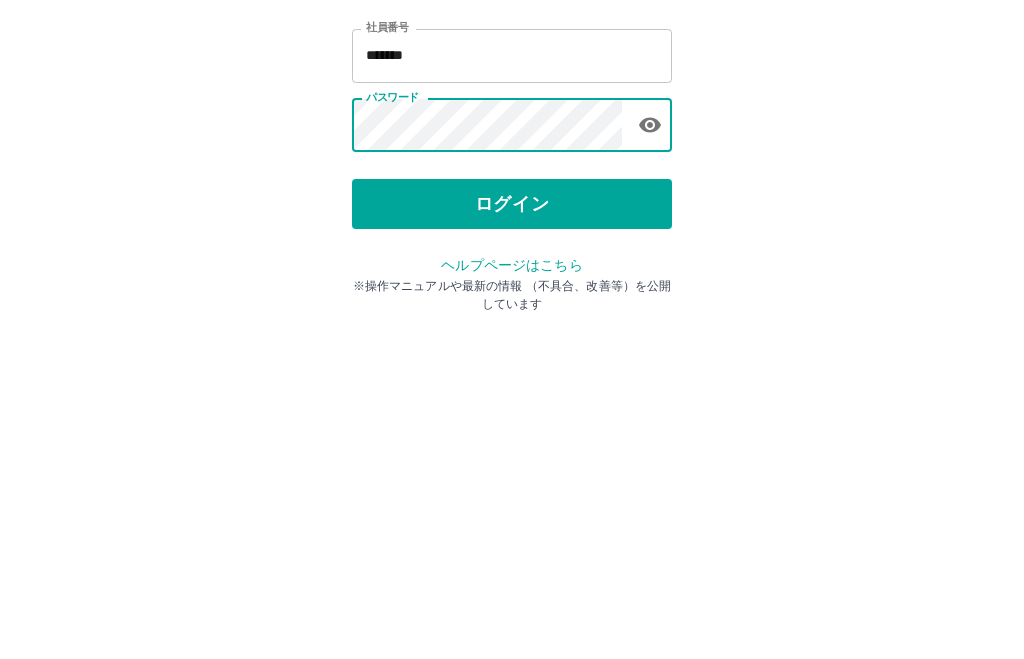 click on "ログイン" at bounding box center [512, 371] 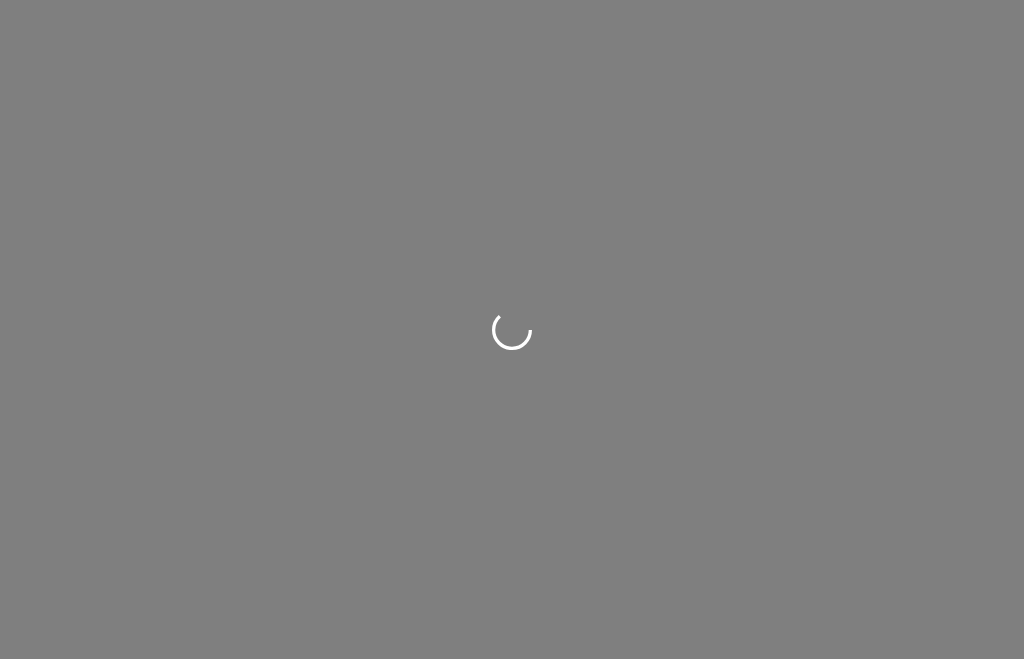 scroll, scrollTop: 0, scrollLeft: 0, axis: both 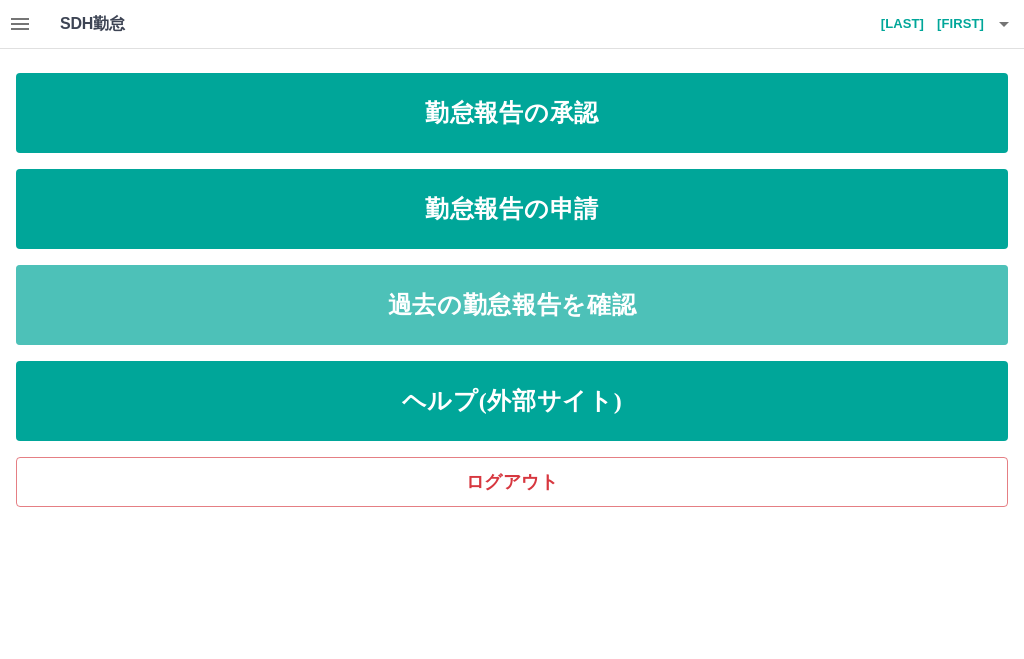 click on "過去の勤怠報告を確認" at bounding box center (512, 305) 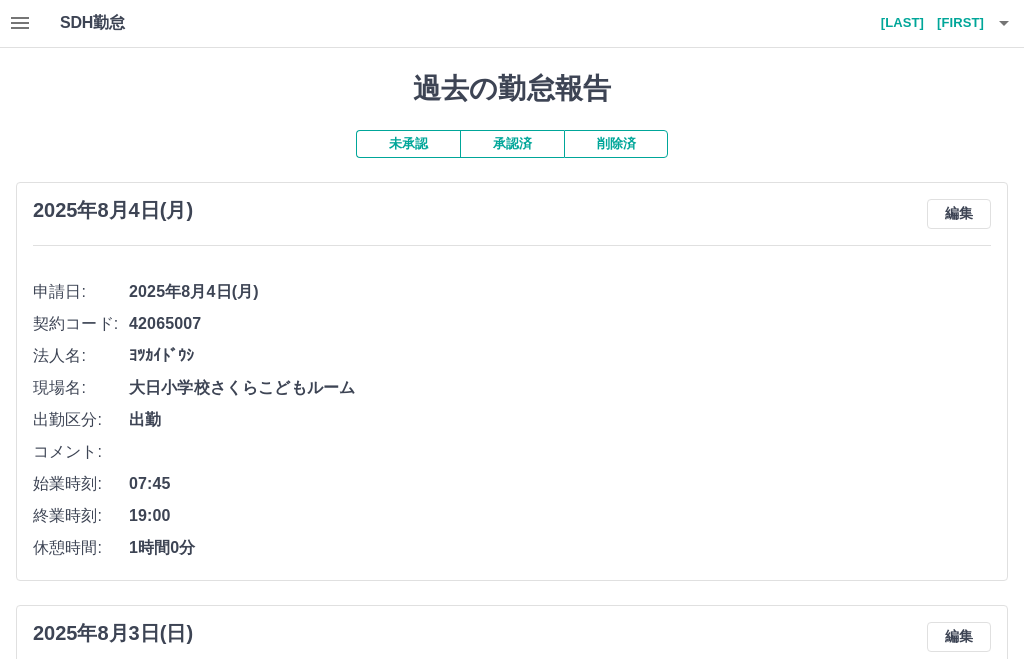 scroll, scrollTop: 0, scrollLeft: 0, axis: both 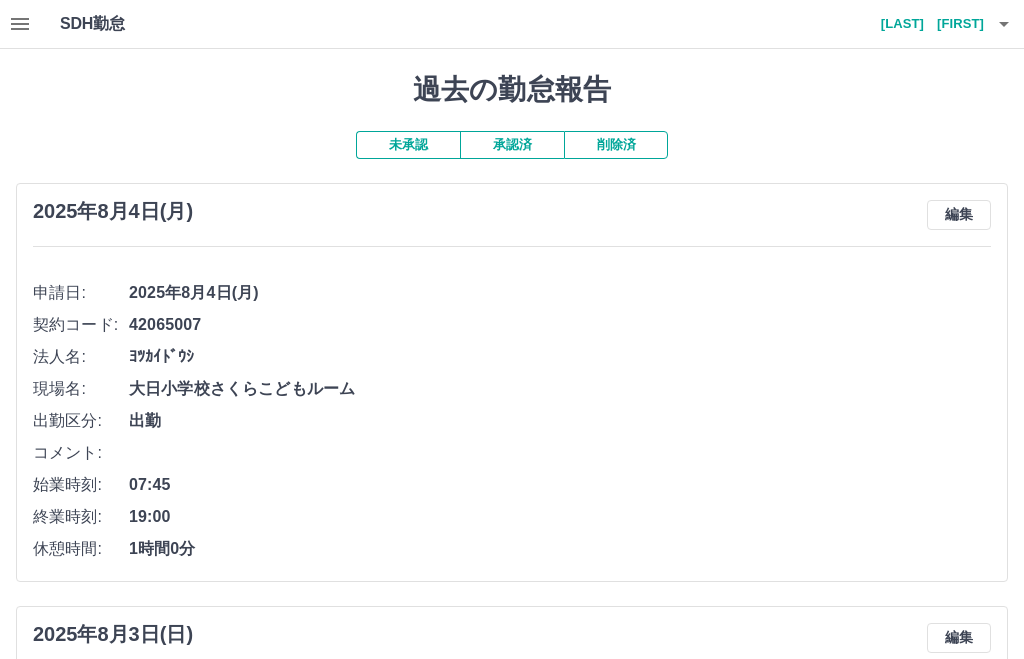 click at bounding box center (20, 24) 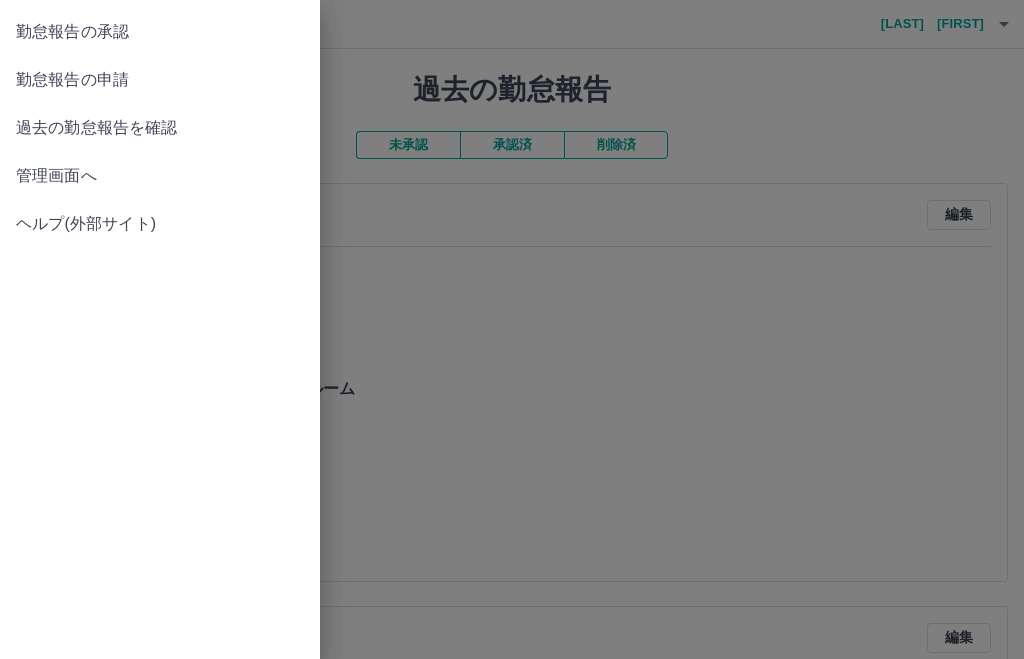 click on "勤怠報告の承認" at bounding box center [160, 32] 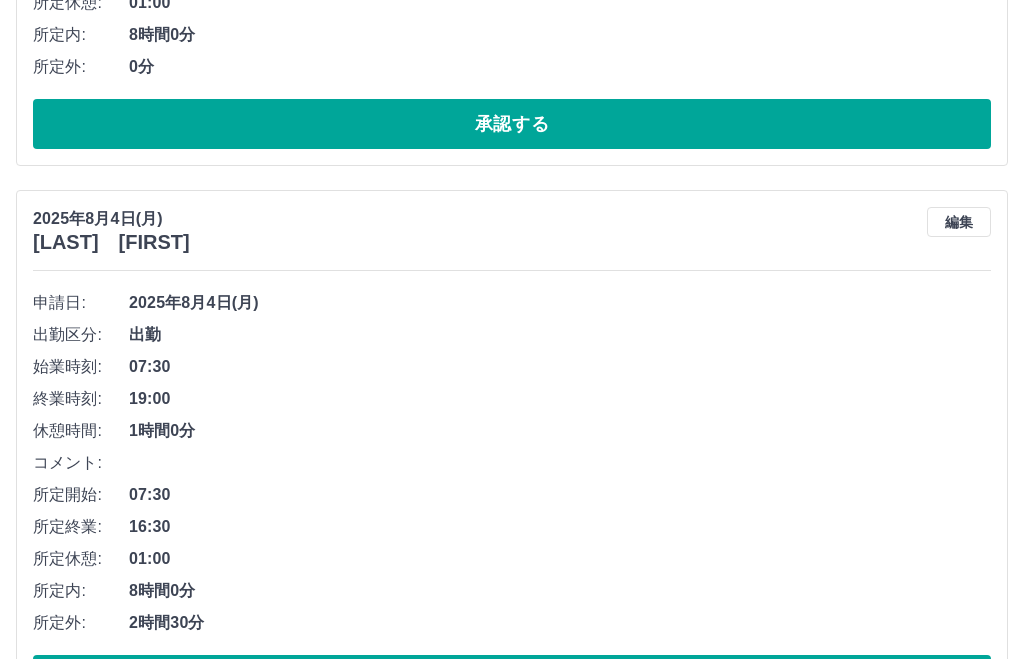 scroll, scrollTop: 602, scrollLeft: 0, axis: vertical 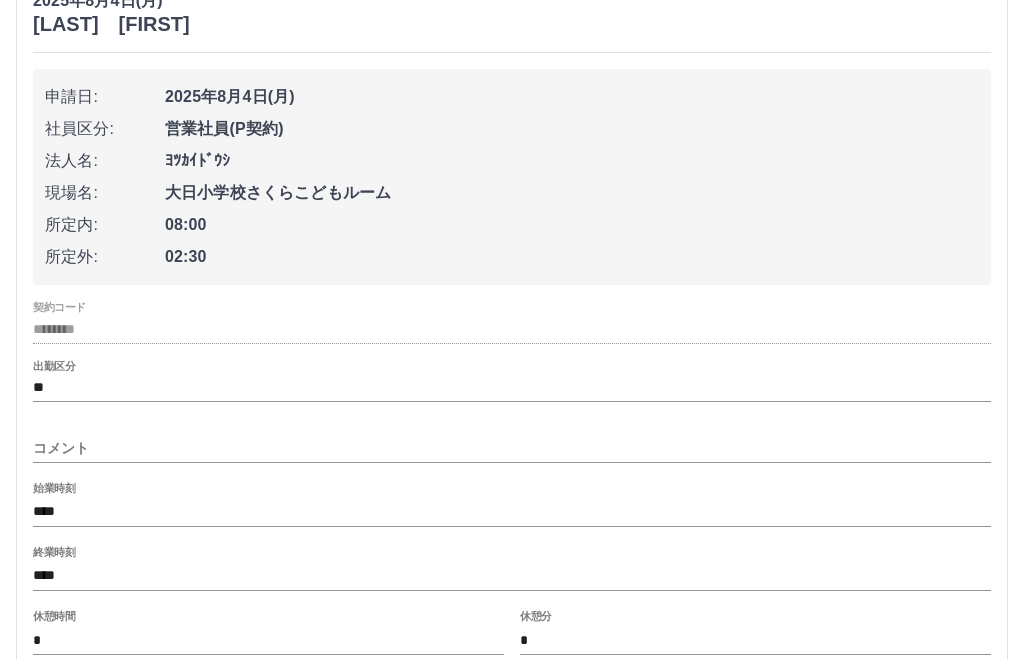 click on "****" at bounding box center [512, 577] 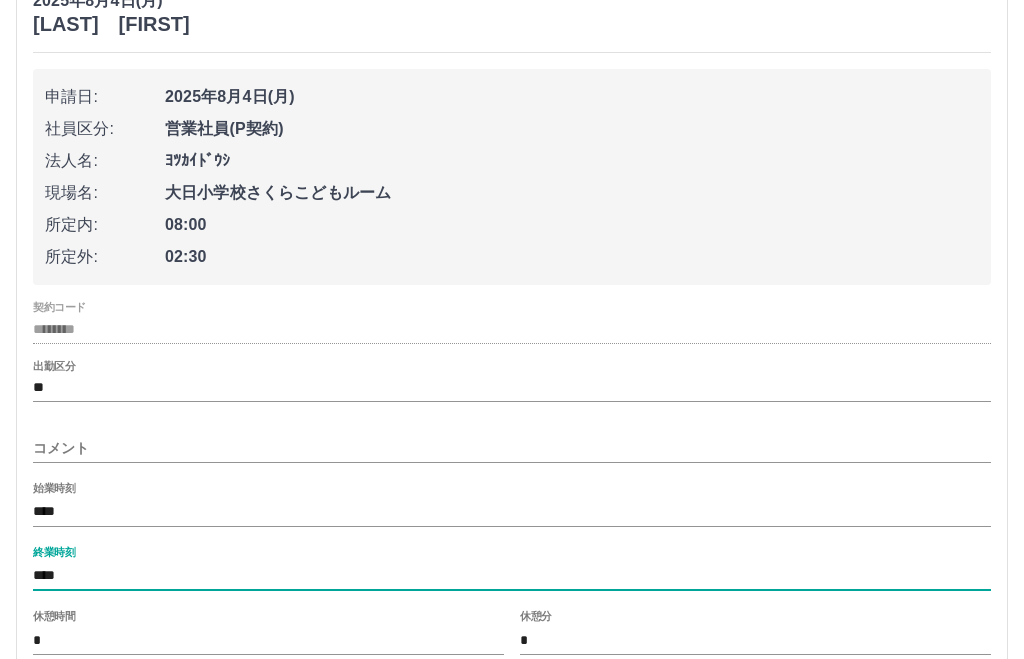 scroll, scrollTop: 826, scrollLeft: 0, axis: vertical 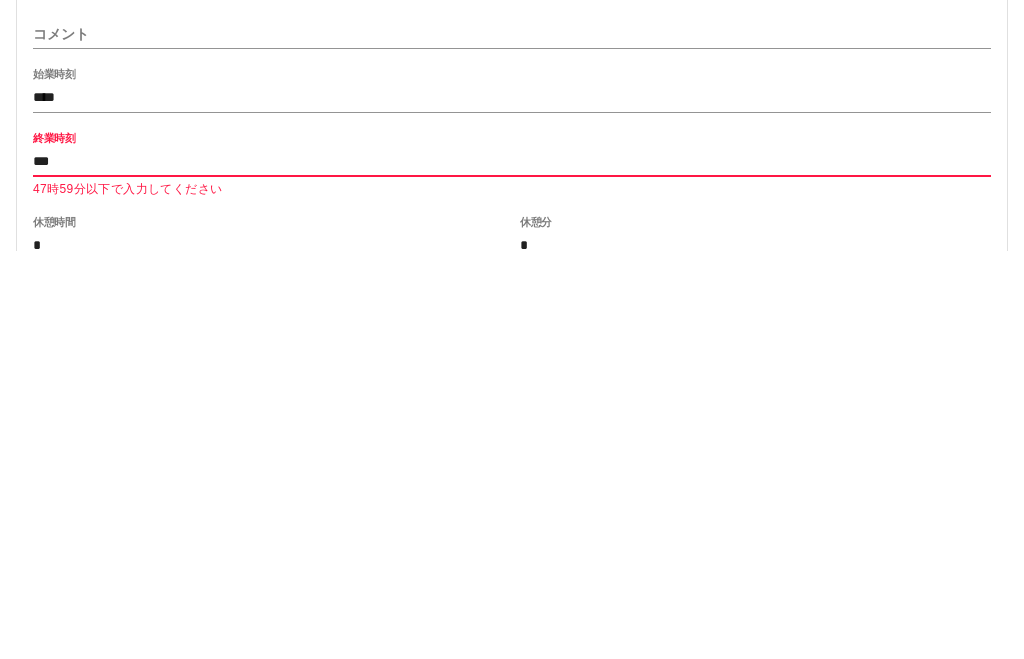 type on "****" 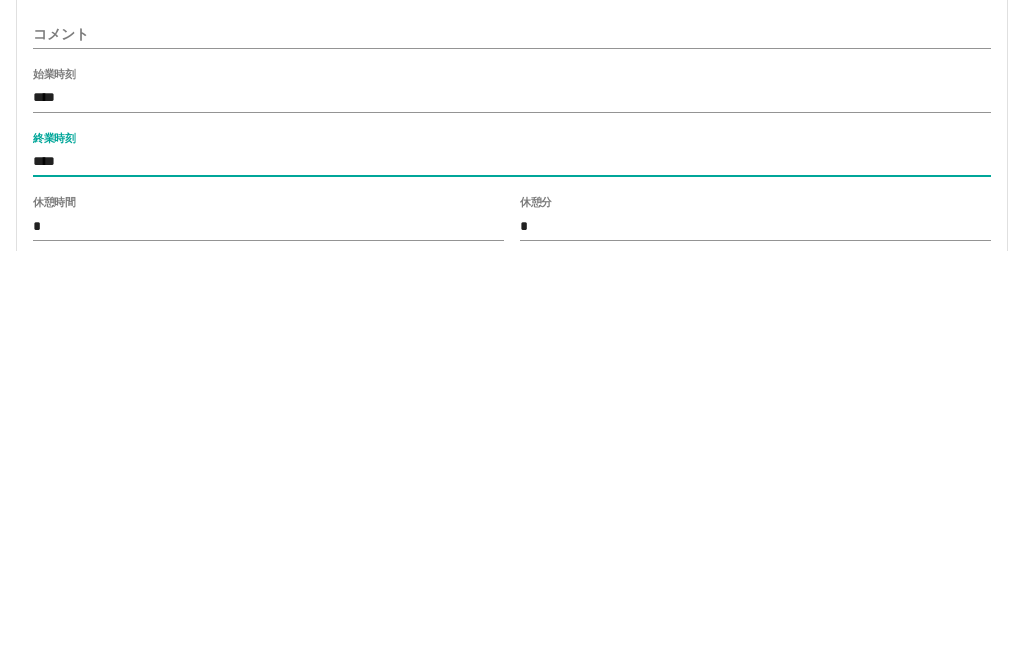 click on "内容の変更を保存する" at bounding box center [512, 693] 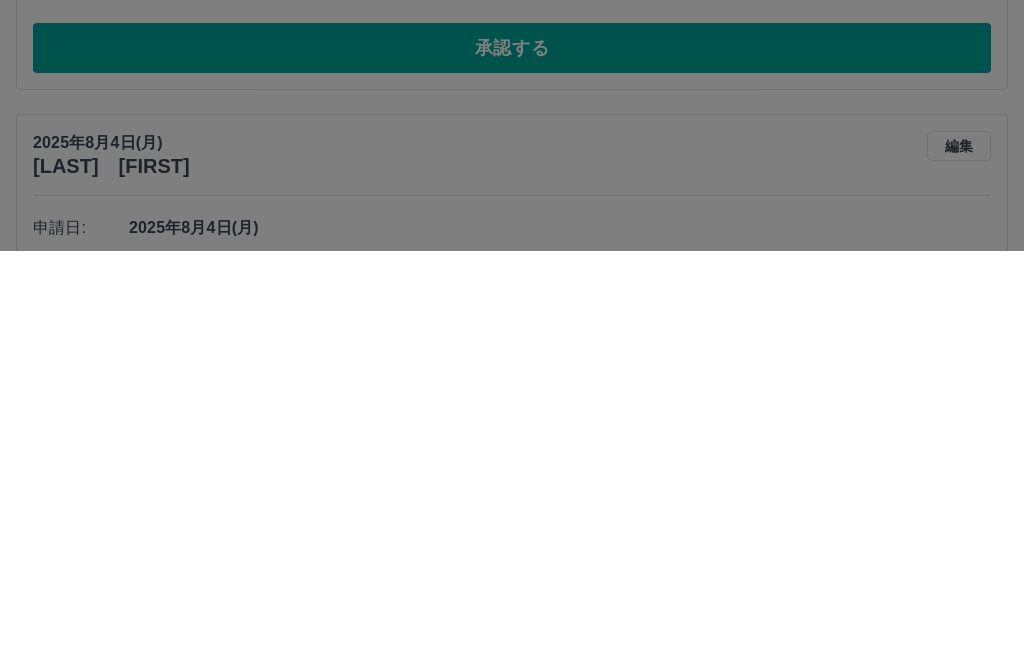 scroll, scrollTop: 1235, scrollLeft: 0, axis: vertical 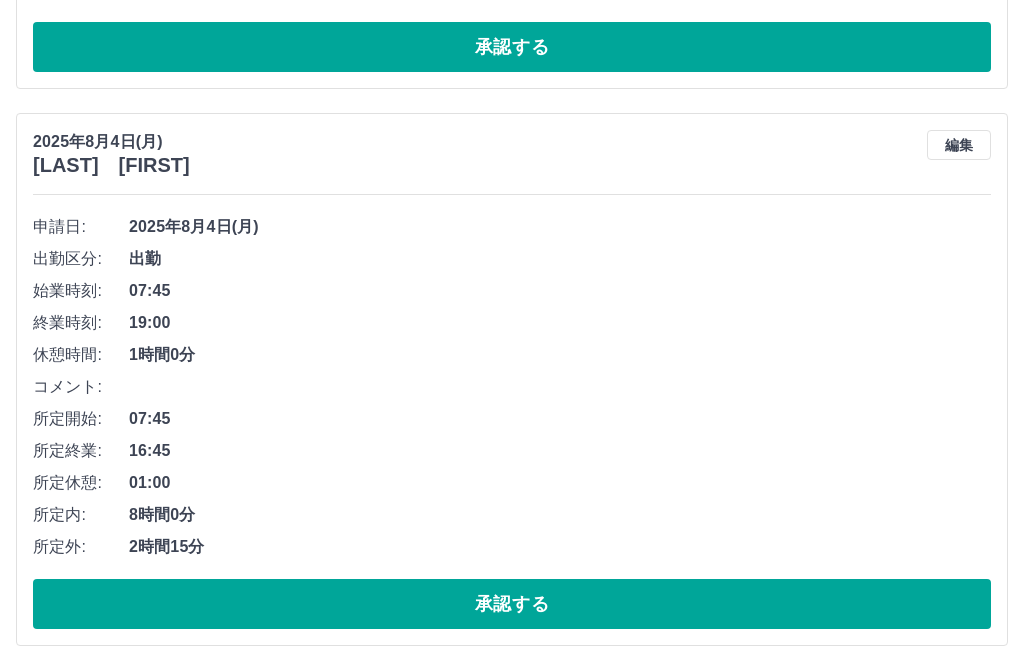 click on "編集" at bounding box center [959, 145] 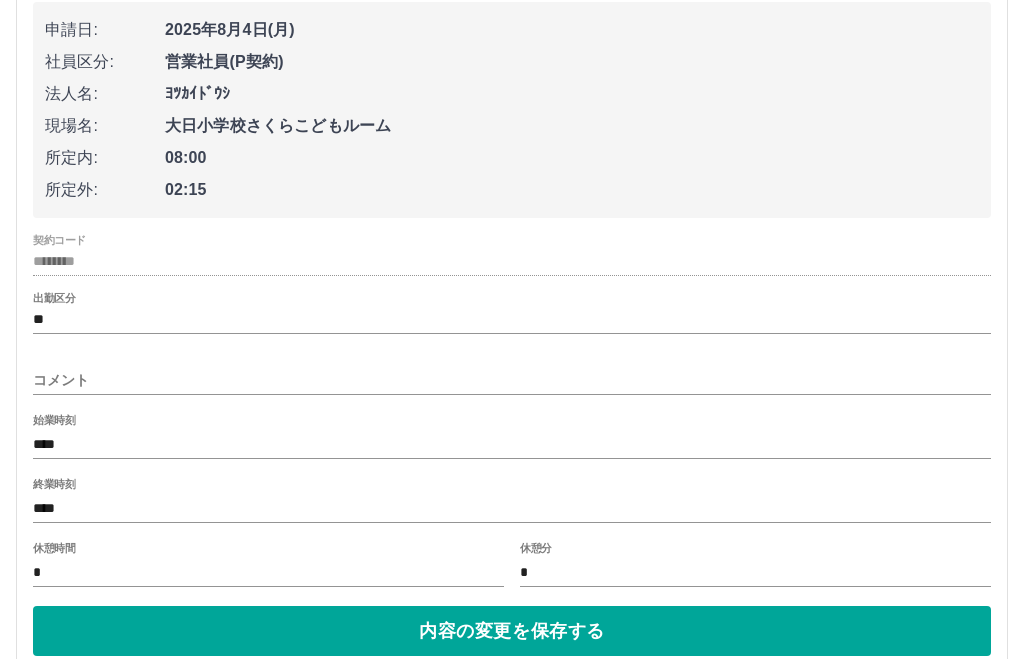 scroll, scrollTop: 1448, scrollLeft: 0, axis: vertical 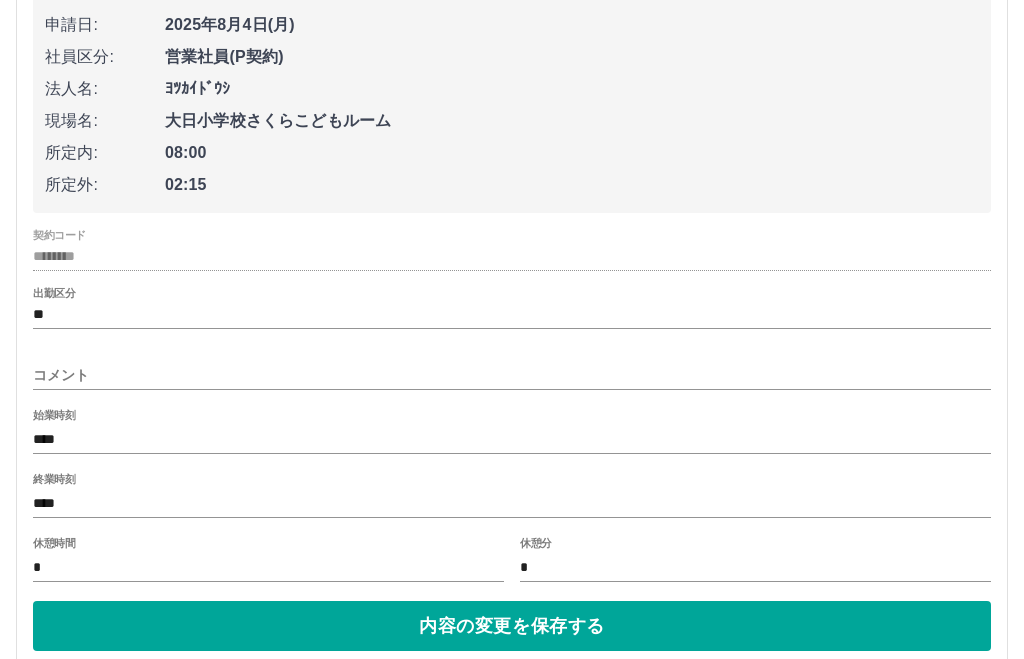 click on "内容の変更を保存する" at bounding box center (512, 627) 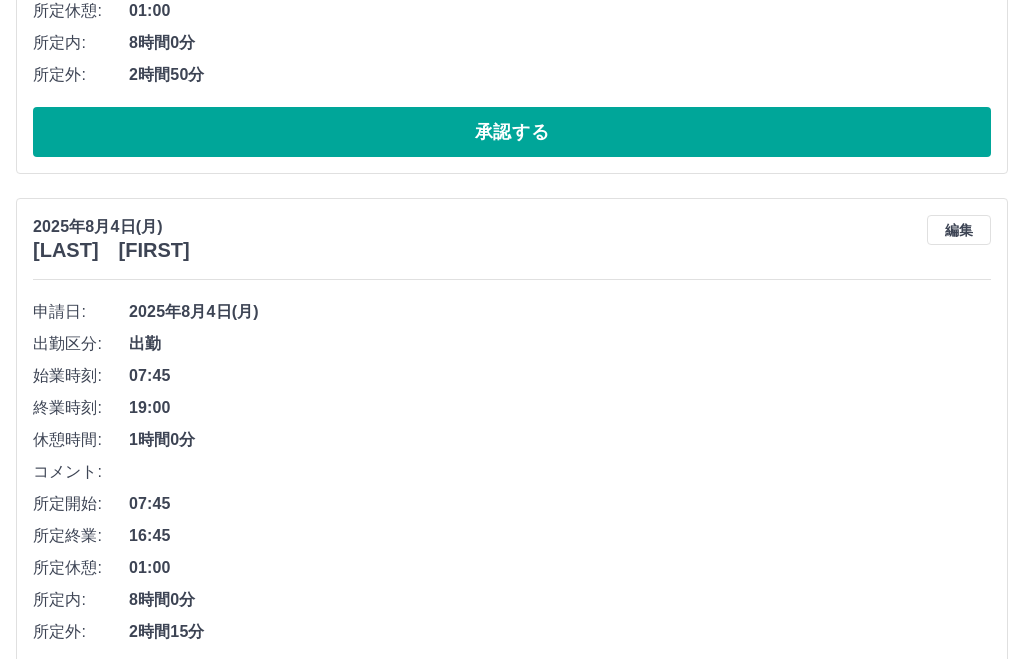 scroll, scrollTop: 1153, scrollLeft: 0, axis: vertical 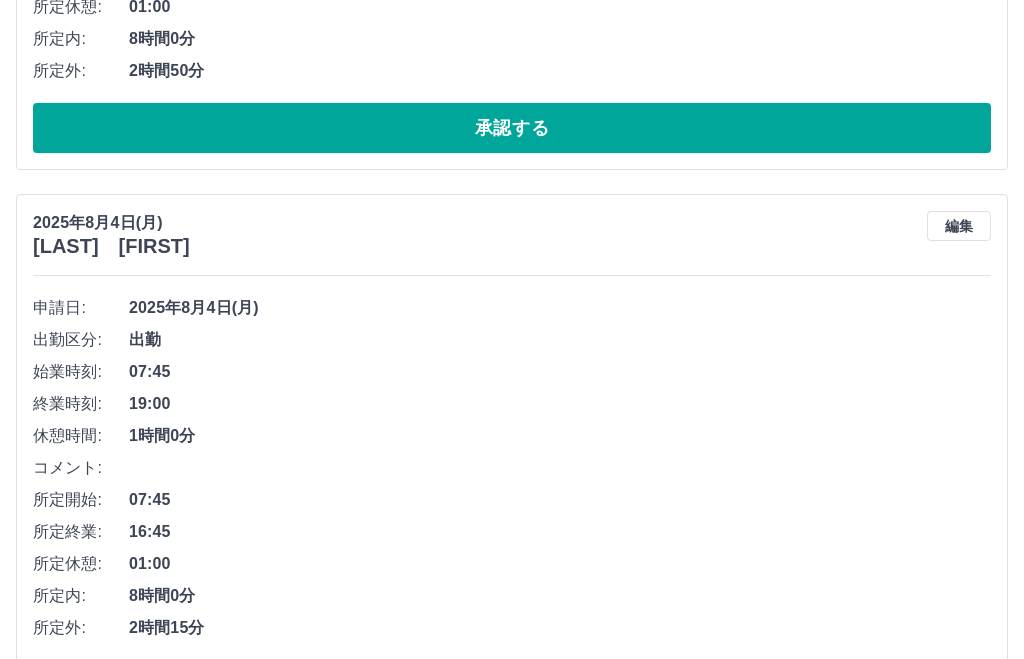 click on "編集" at bounding box center (959, 227) 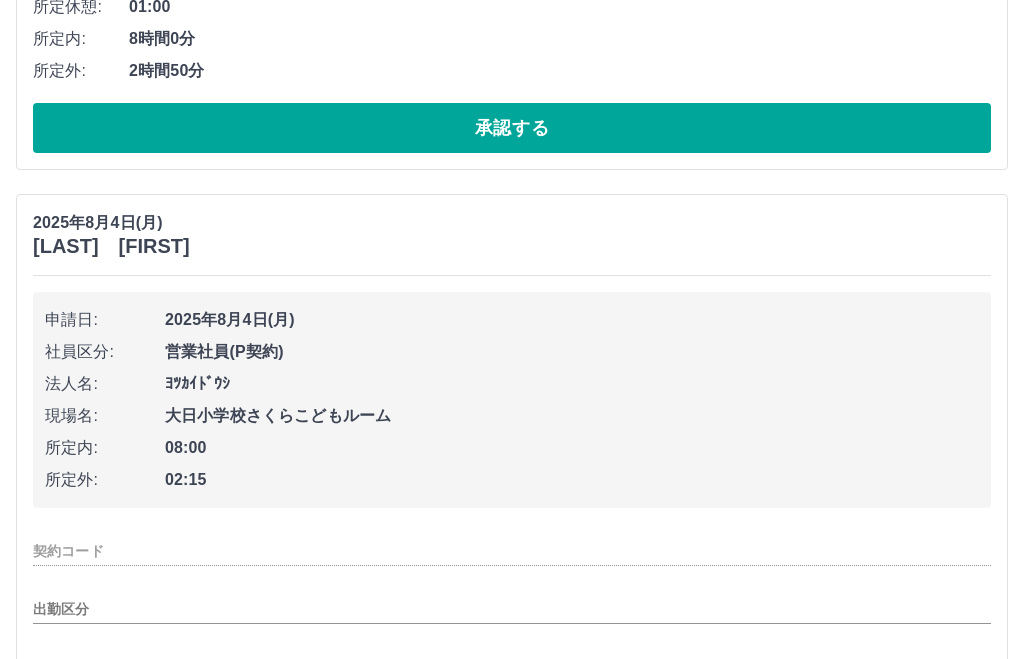 type on "********" 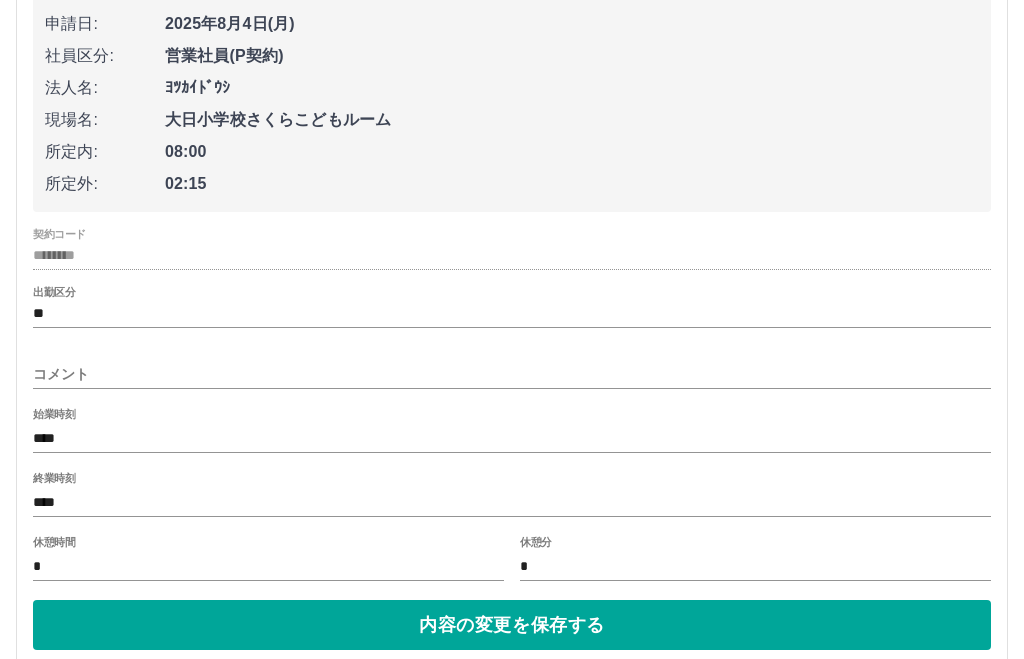 scroll, scrollTop: 1452, scrollLeft: 0, axis: vertical 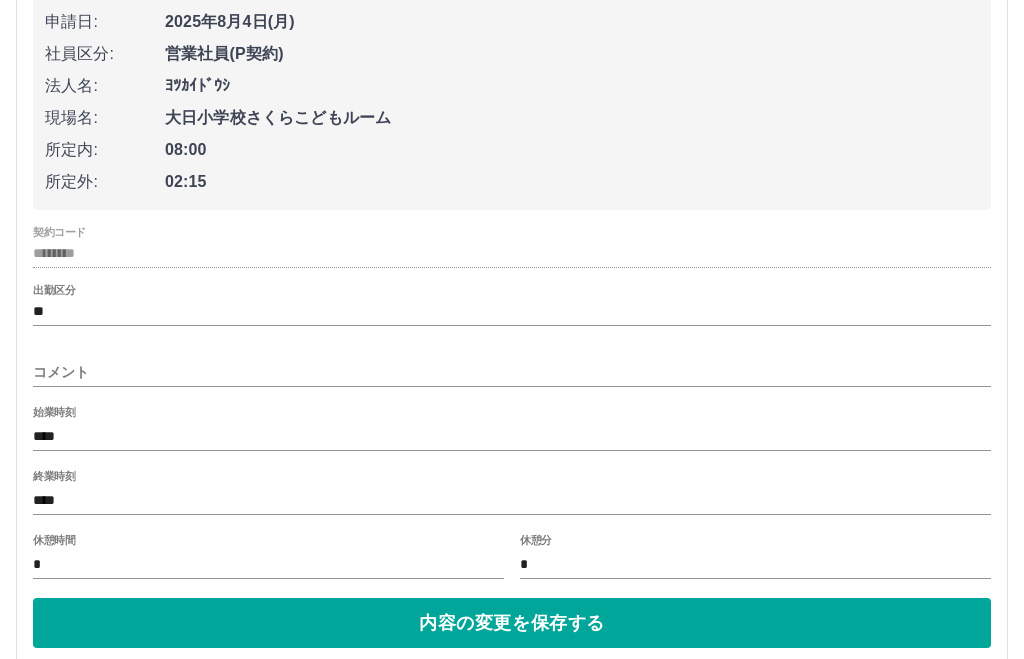 click on "****" at bounding box center [512, 500] 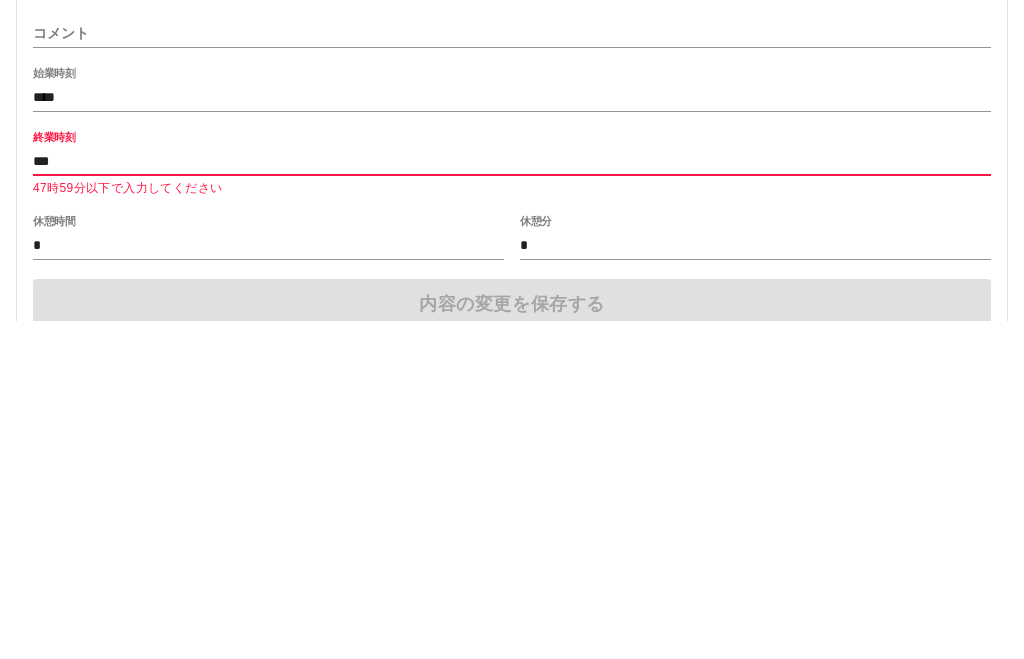 type on "****" 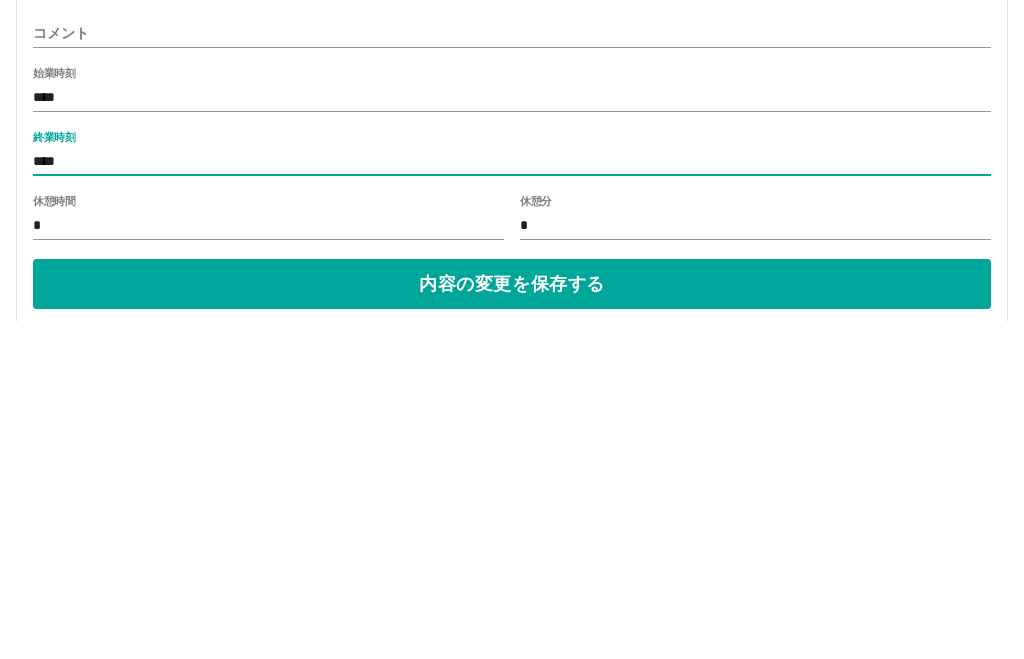 click on "内容の変更を保存する" at bounding box center [512, 623] 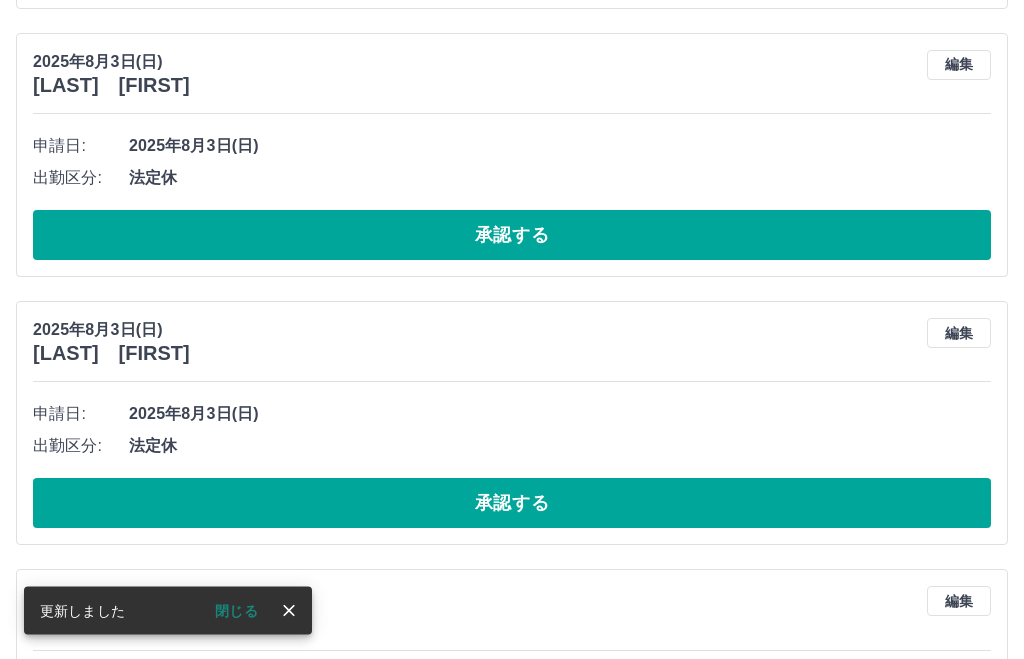 scroll, scrollTop: 1874, scrollLeft: 0, axis: vertical 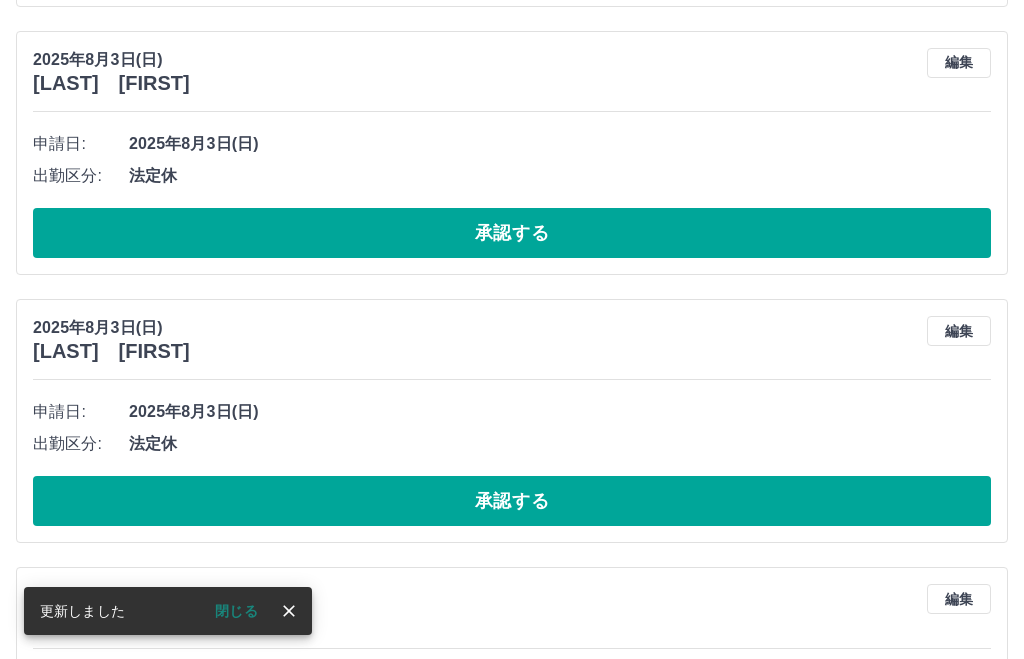 click on "承認する" at bounding box center [512, 233] 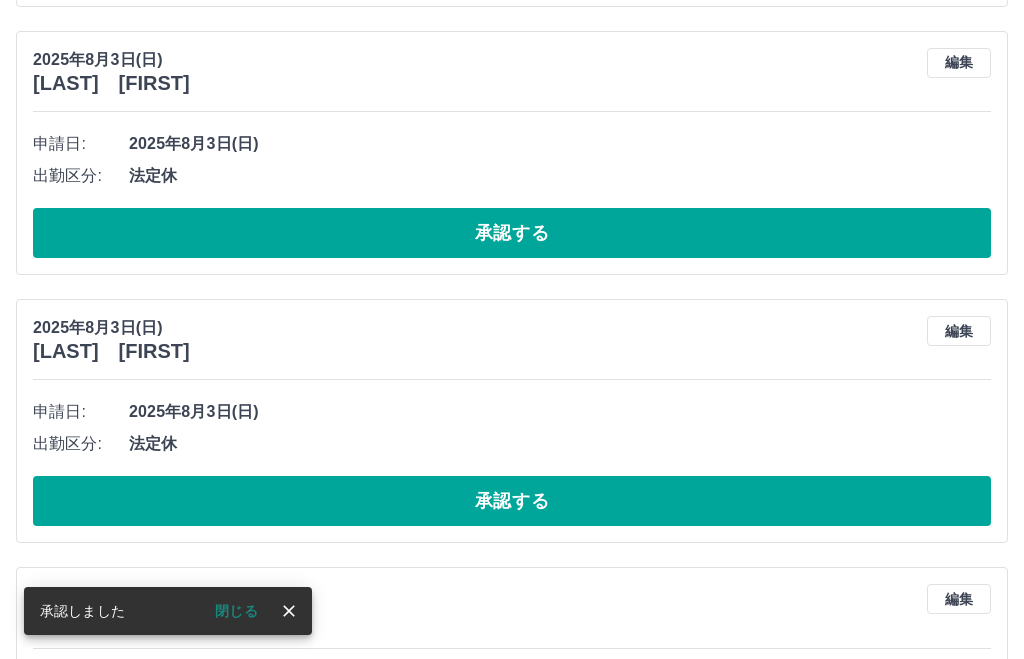 click on "承認する" at bounding box center [512, 501] 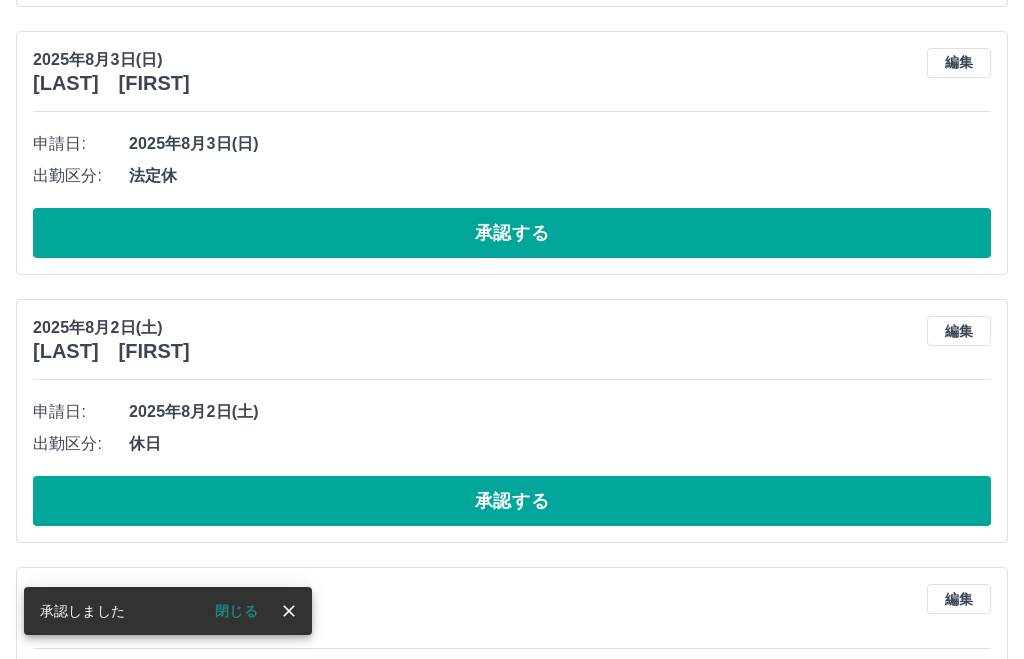 click on "承認する" at bounding box center [512, 233] 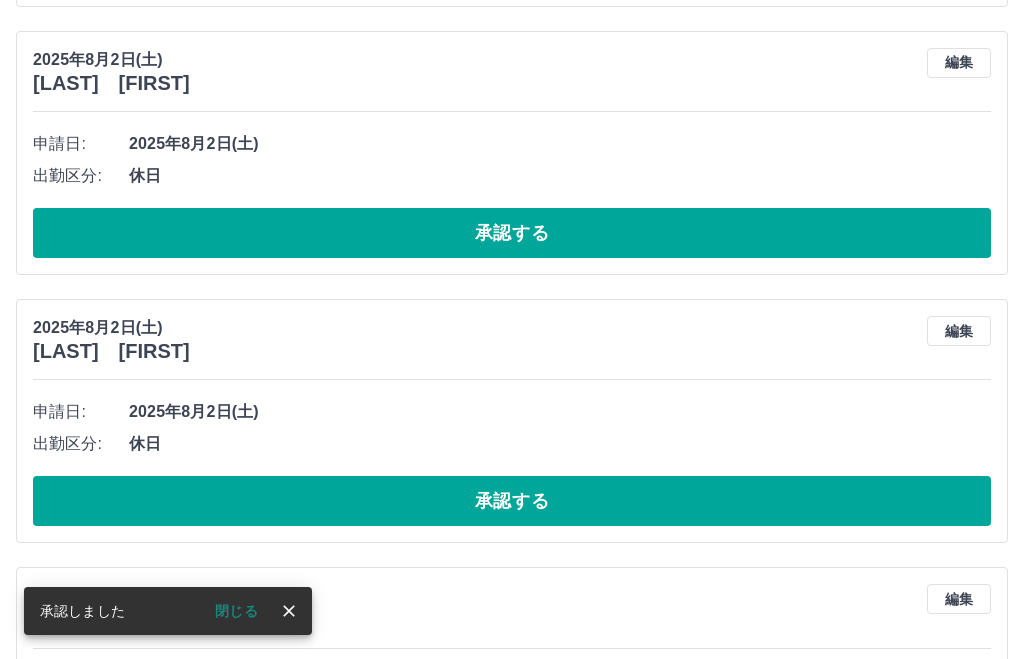 click on "承認する" at bounding box center (512, 501) 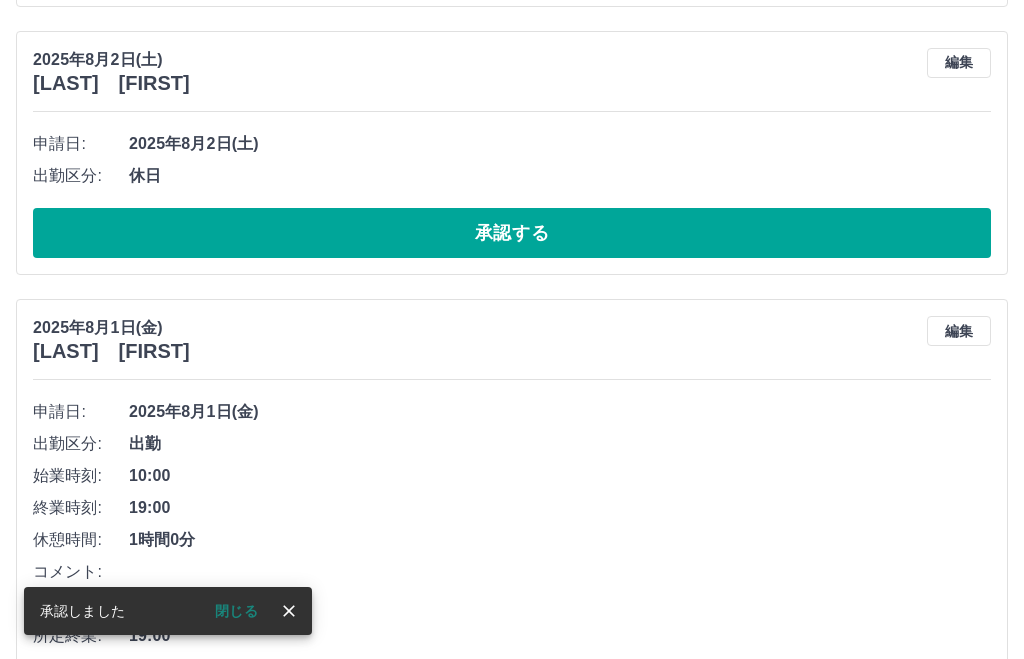click on "承認する" at bounding box center [512, 233] 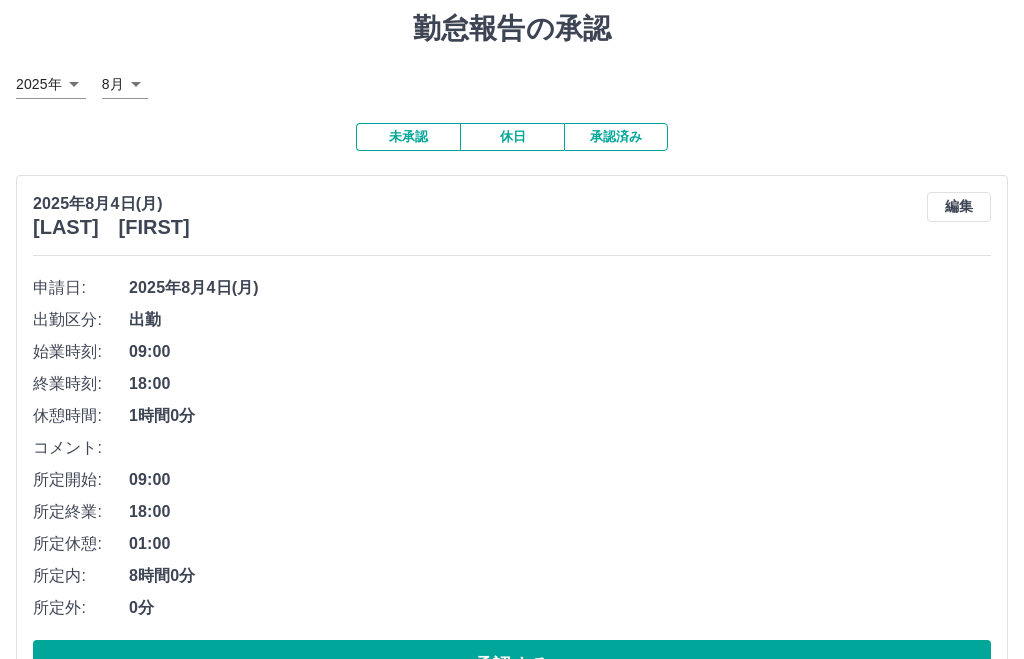 scroll, scrollTop: 0, scrollLeft: 0, axis: both 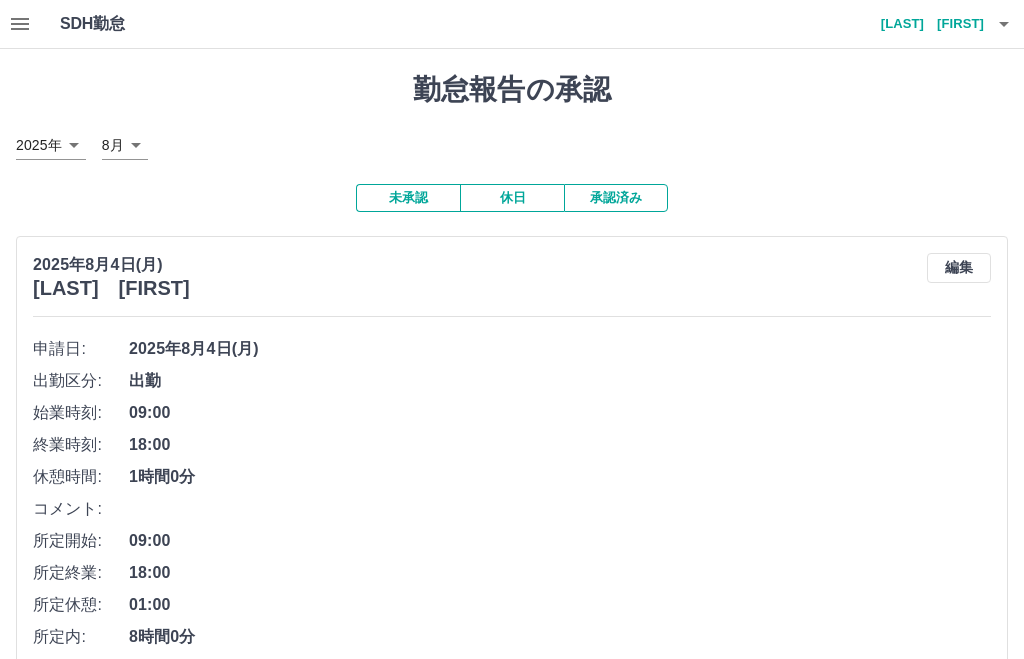 click 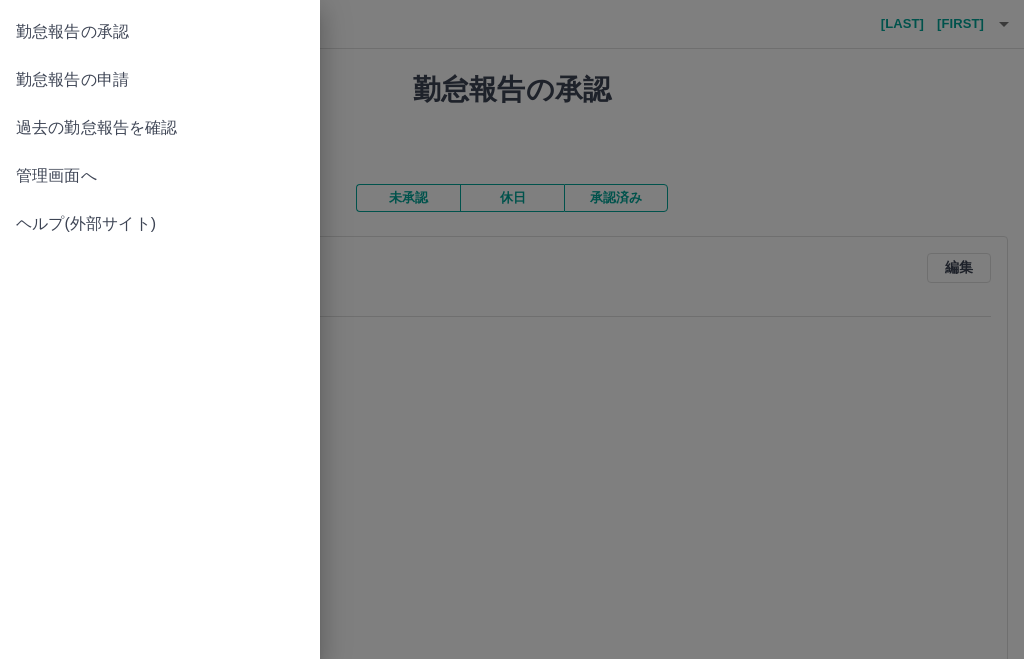 click on "勤怠報告の申請" at bounding box center [160, 80] 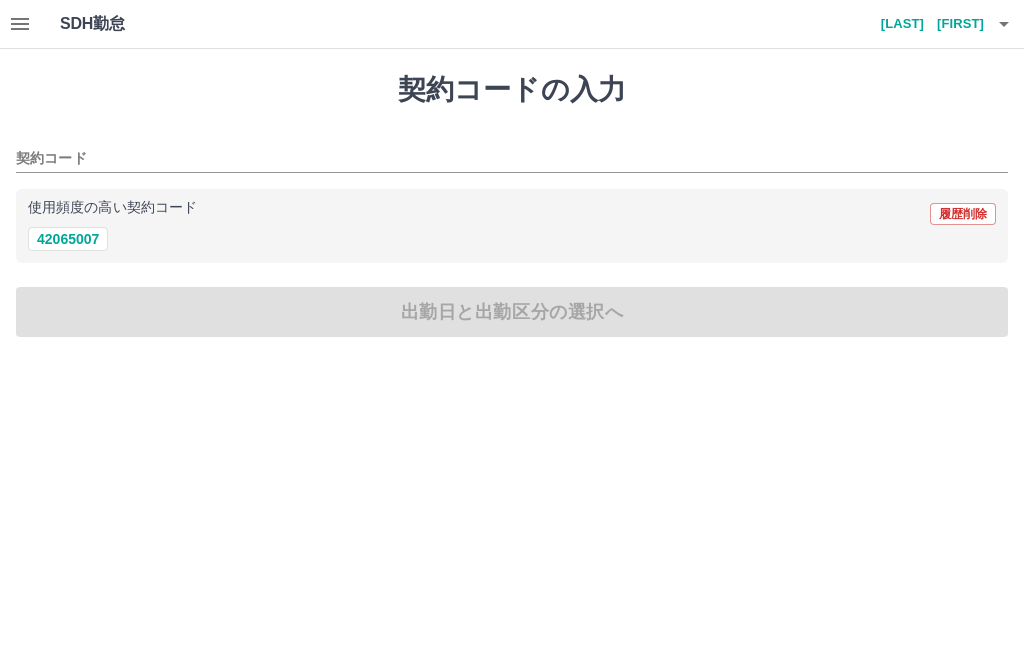 click on "42065007" at bounding box center [68, 239] 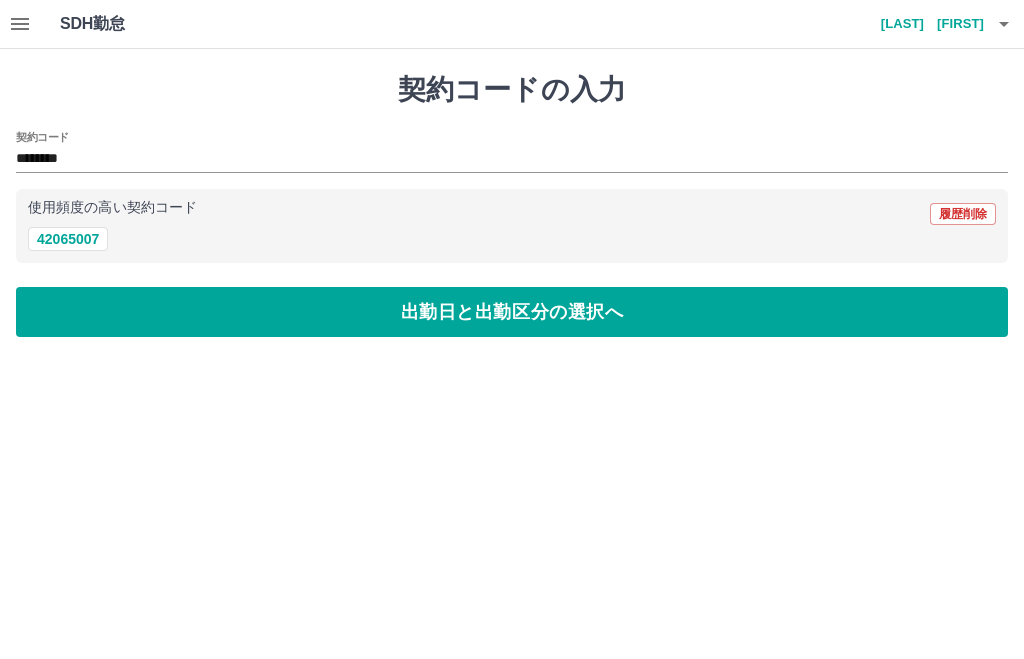 click on "出勤日と出勤区分の選択へ" at bounding box center (512, 312) 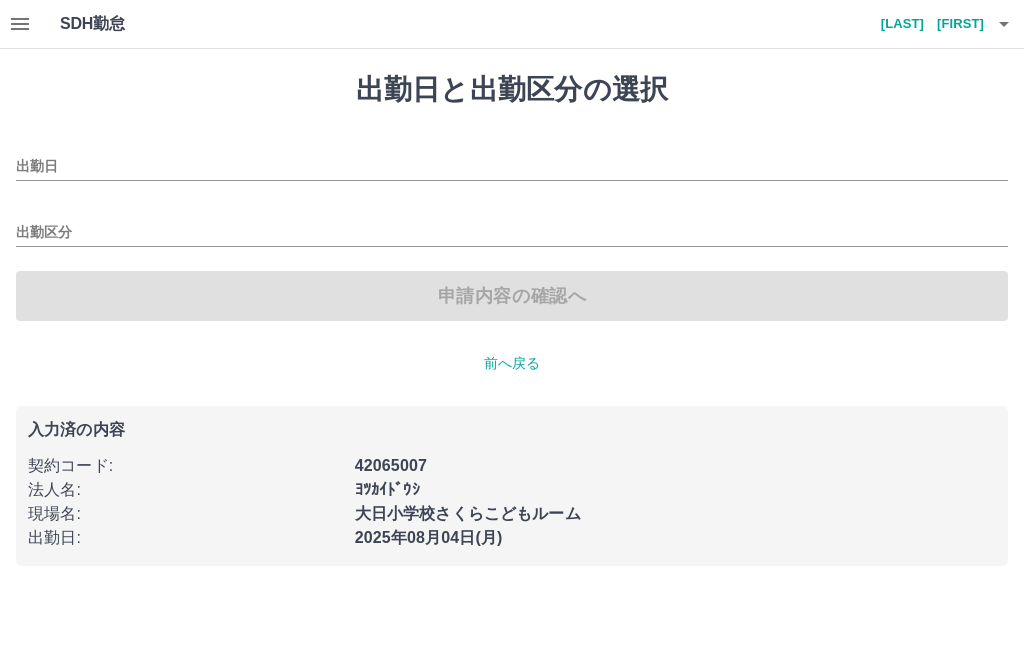 type on "**********" 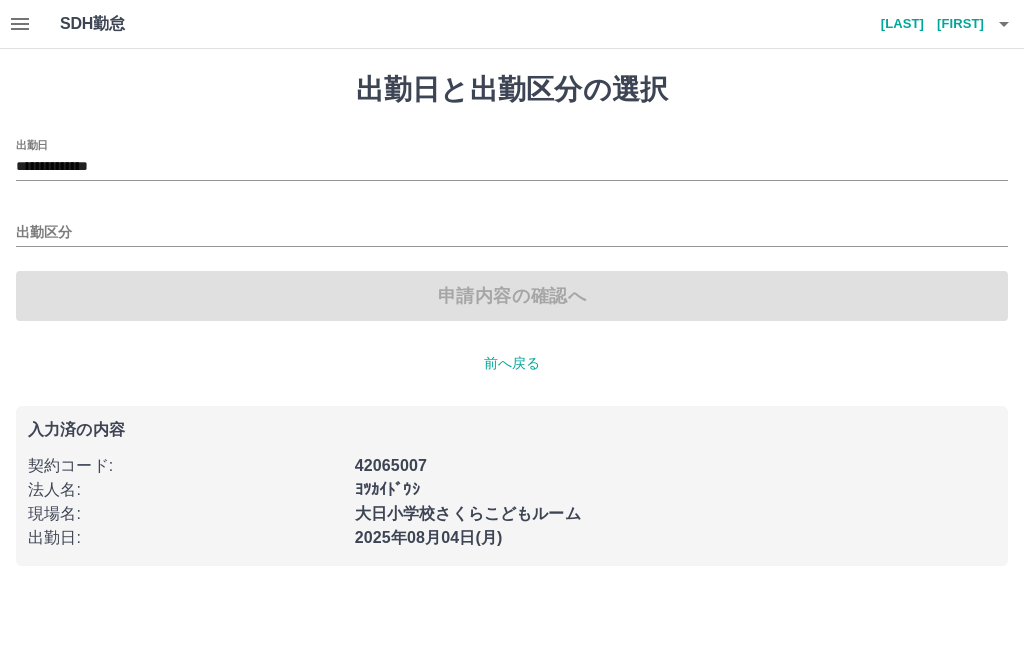click on "出勤区分" at bounding box center (512, 233) 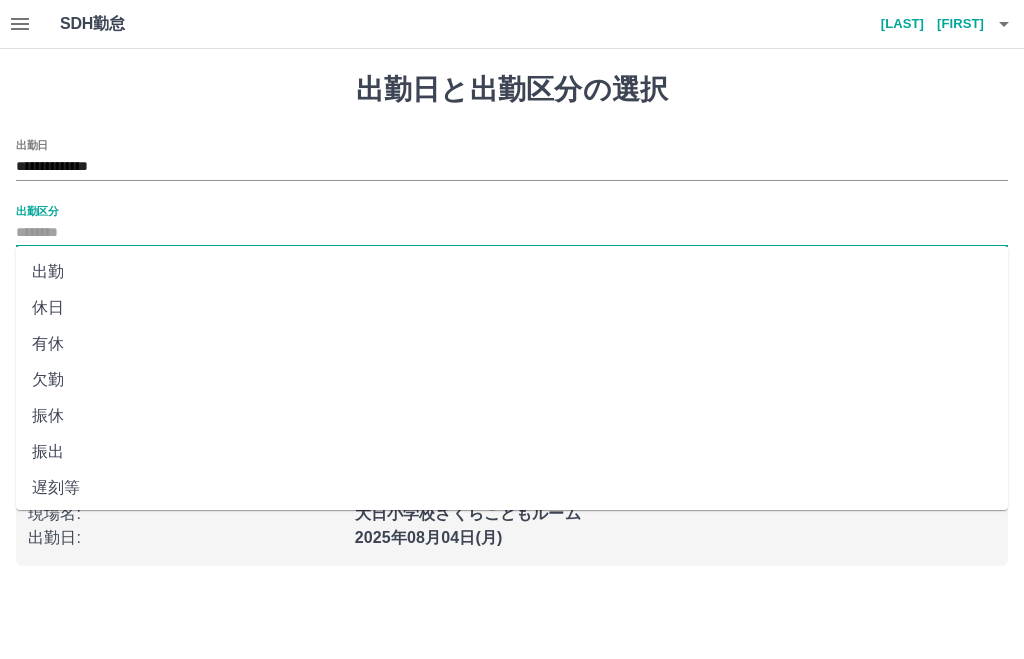 click on "休日" at bounding box center (512, 308) 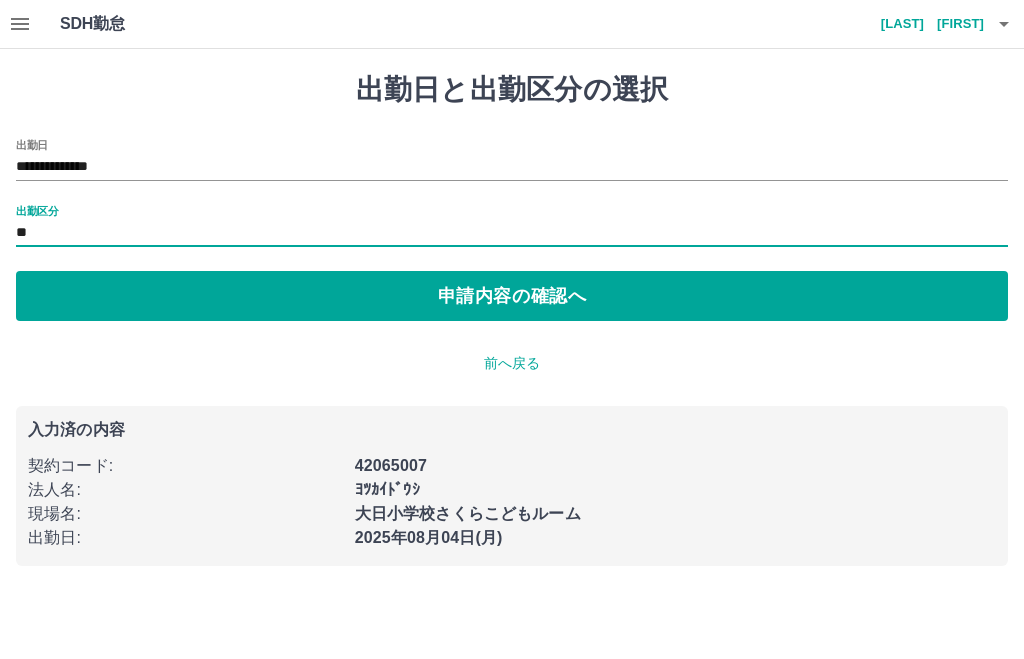 click on "**********" at bounding box center [512, 167] 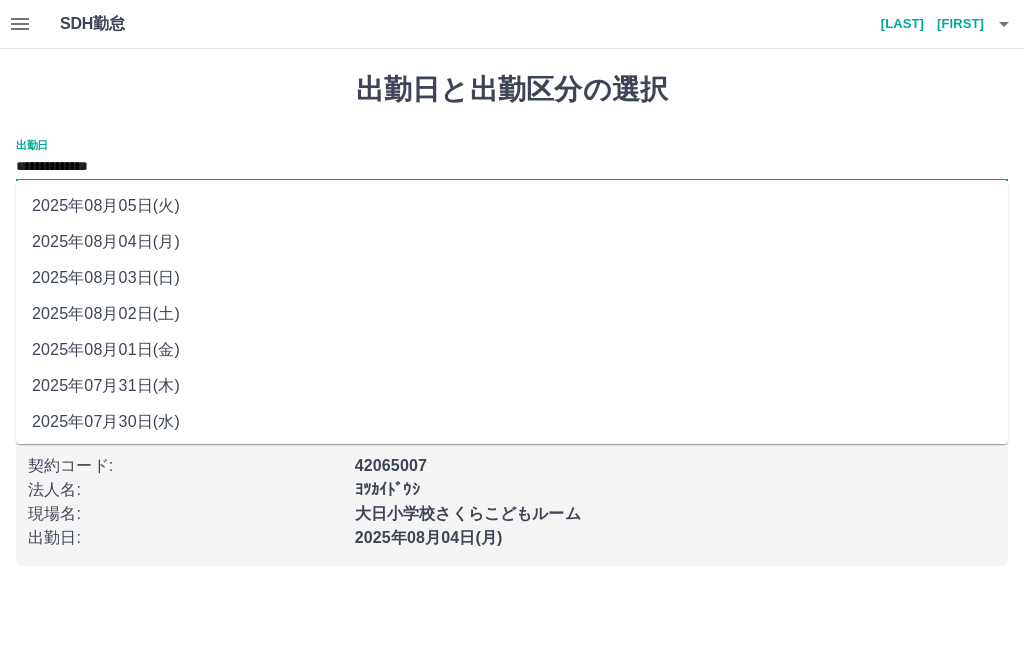 click on "2025年08月02日(土)" at bounding box center [512, 314] 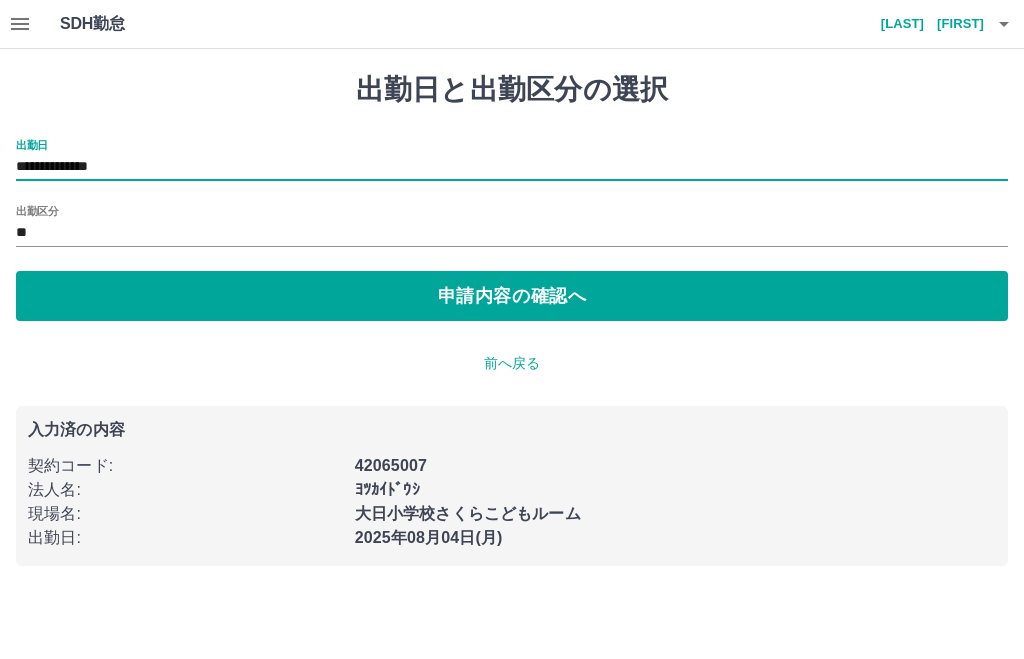 click on "申請内容の確認へ" at bounding box center (512, 296) 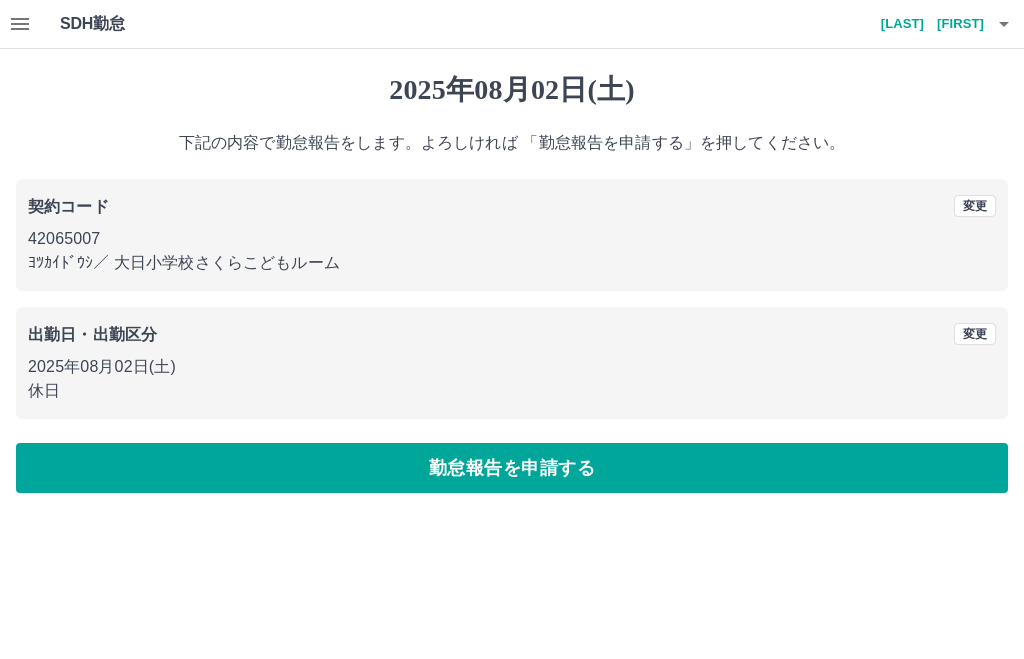click on "勤怠報告を申請する" at bounding box center [512, 468] 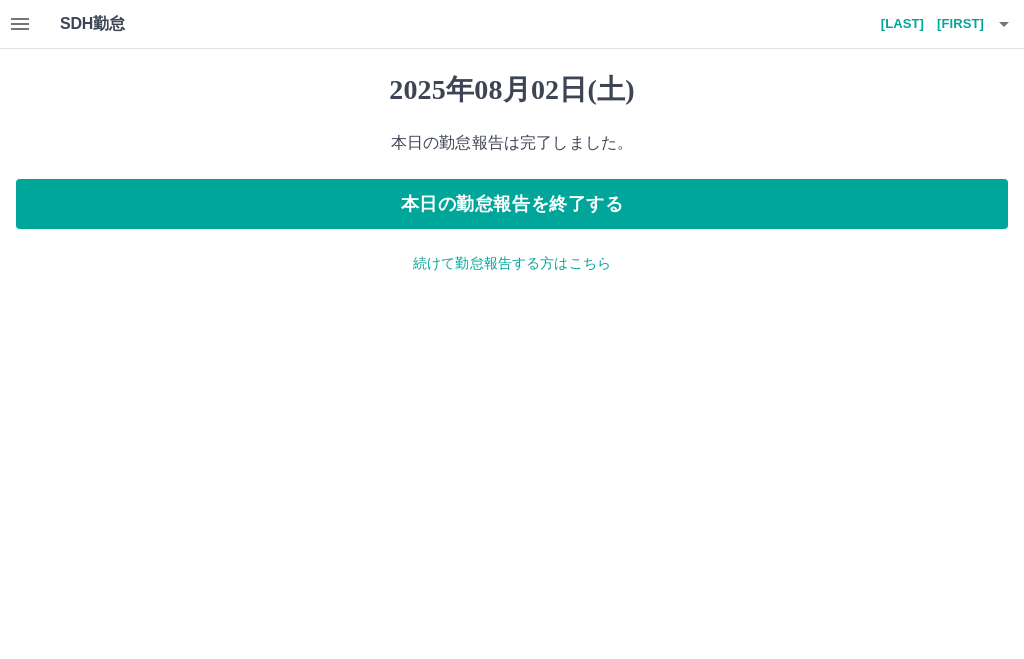 click 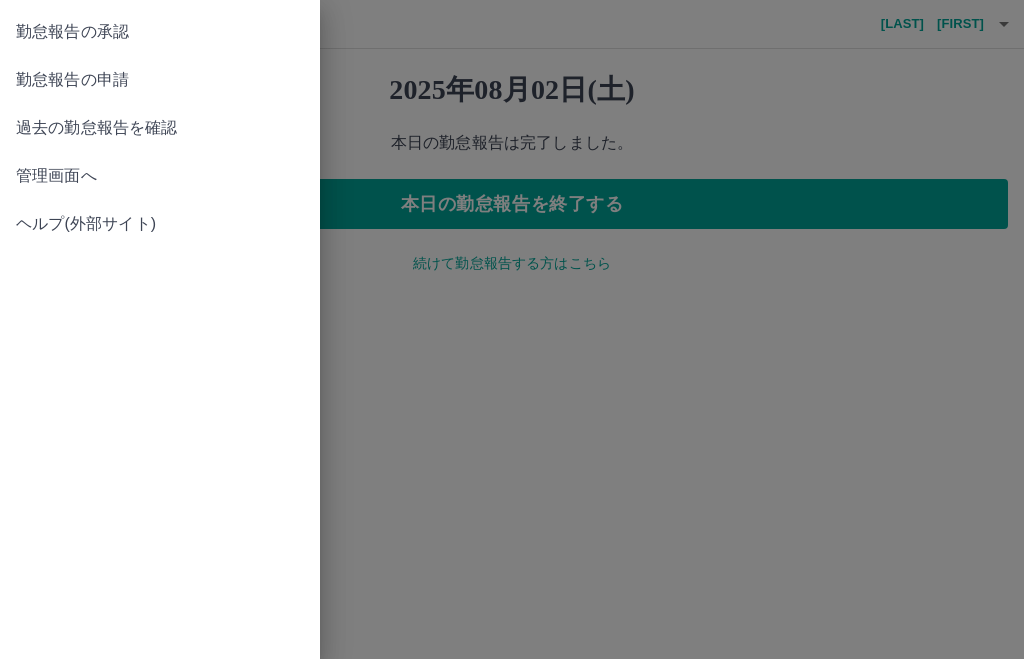 click on "勤怠報告の承認" at bounding box center [160, 32] 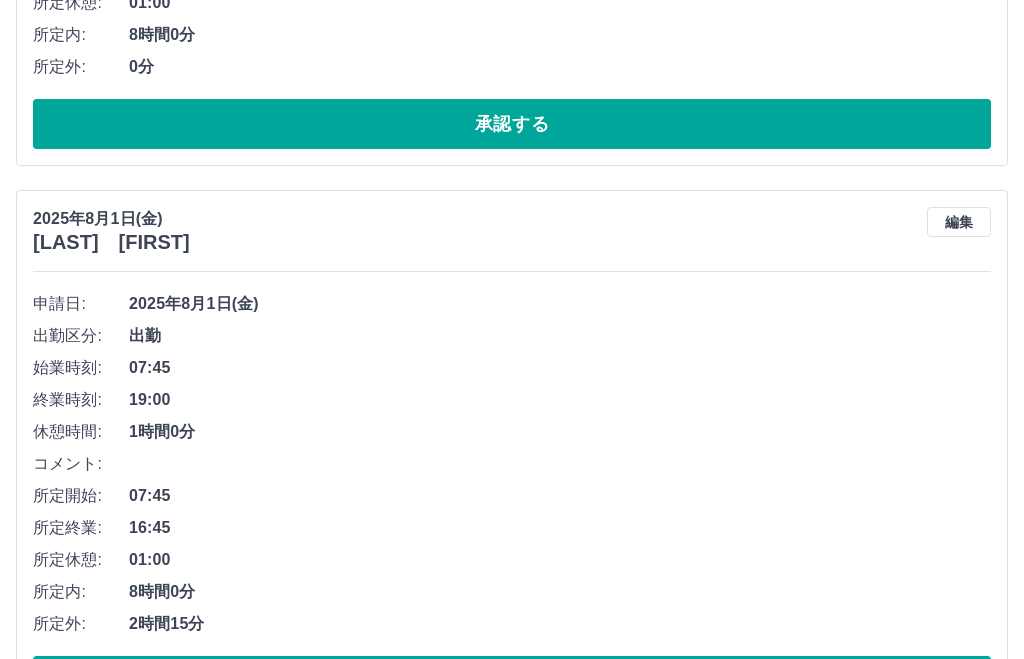 scroll, scrollTop: 2539, scrollLeft: 0, axis: vertical 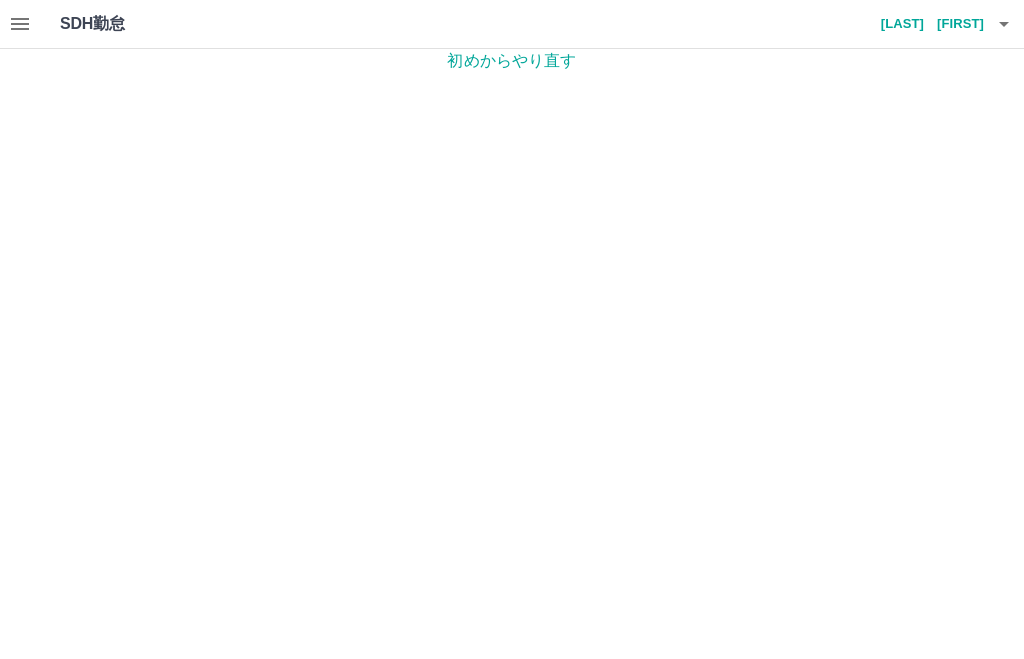 click 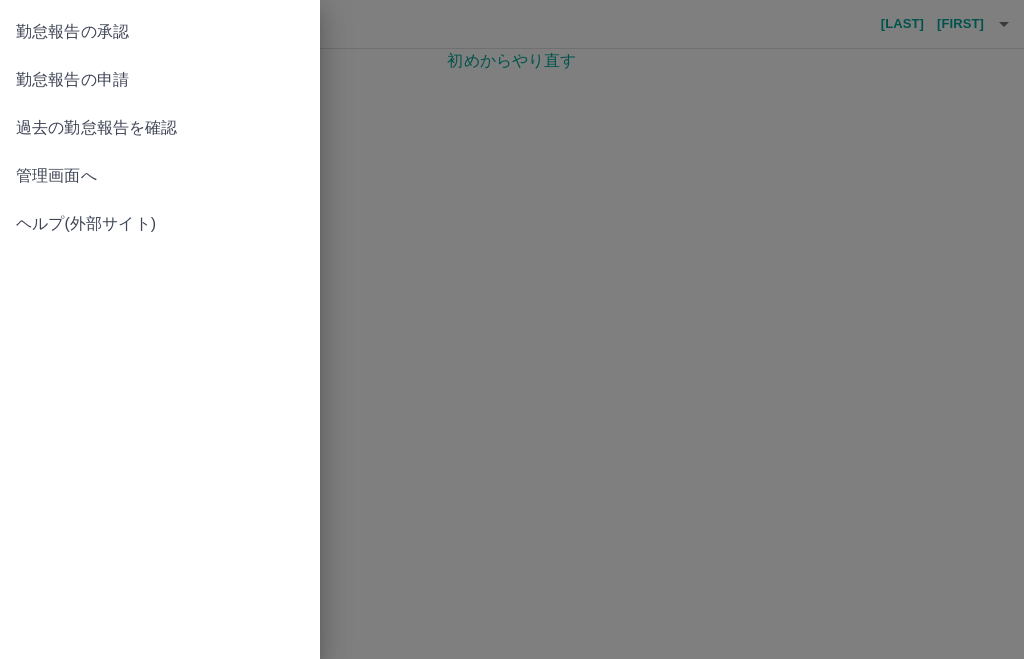 click on "勤怠報告の承認" at bounding box center [160, 32] 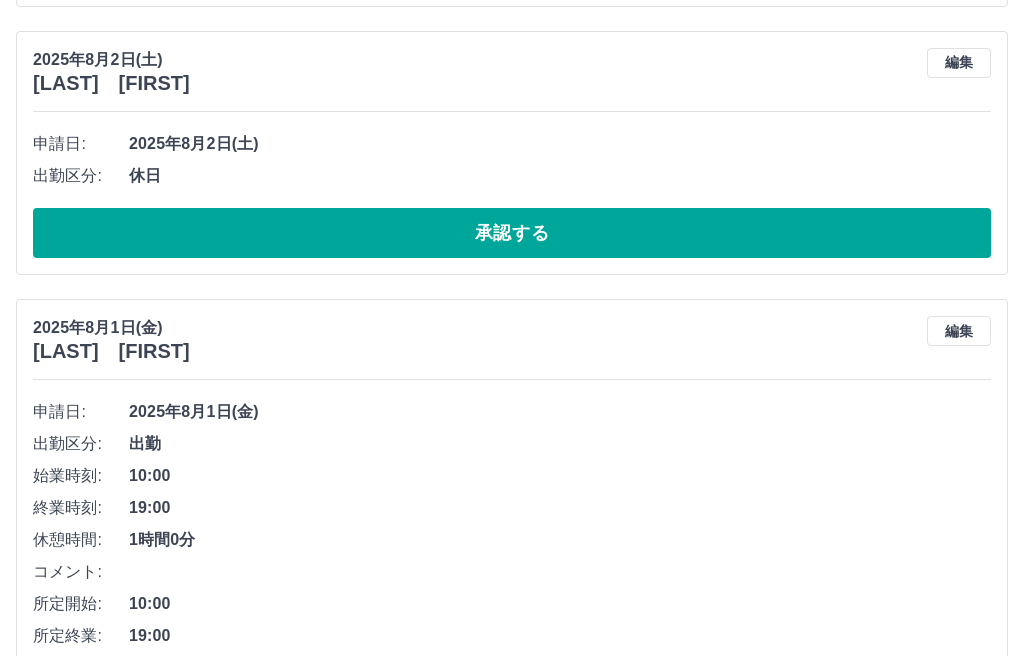 scroll, scrollTop: 1875, scrollLeft: 0, axis: vertical 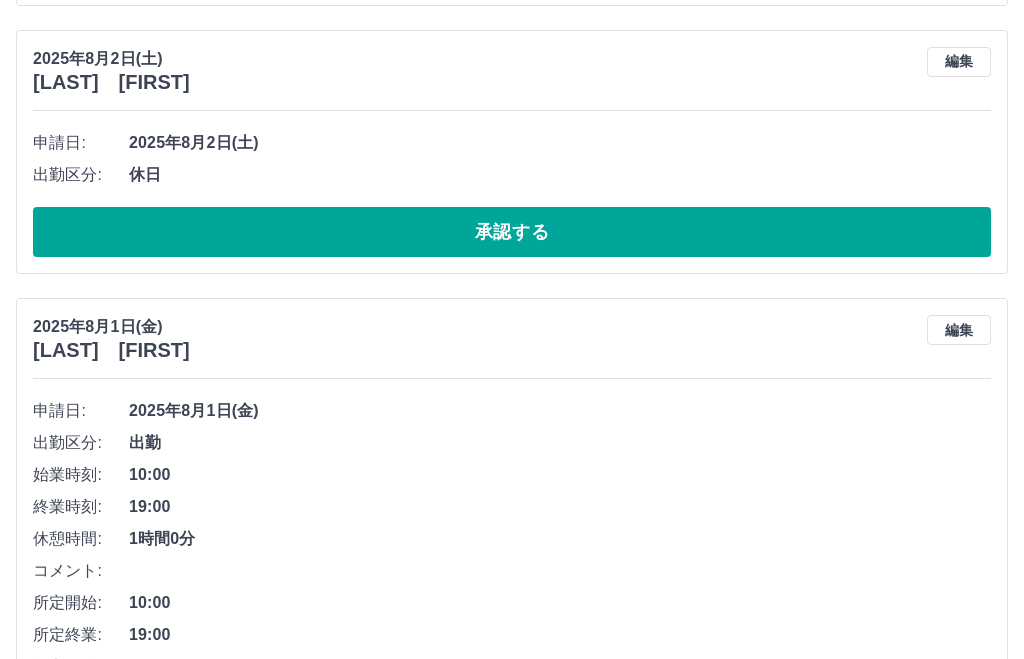 click on "承認する" at bounding box center (512, 232) 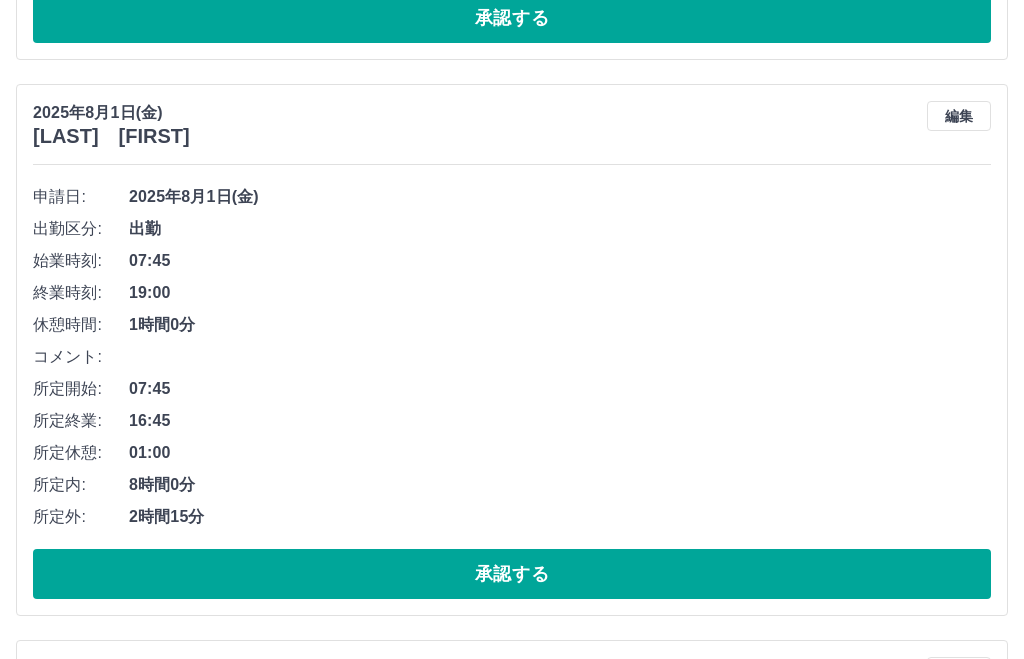 scroll, scrollTop: 2377, scrollLeft: 0, axis: vertical 